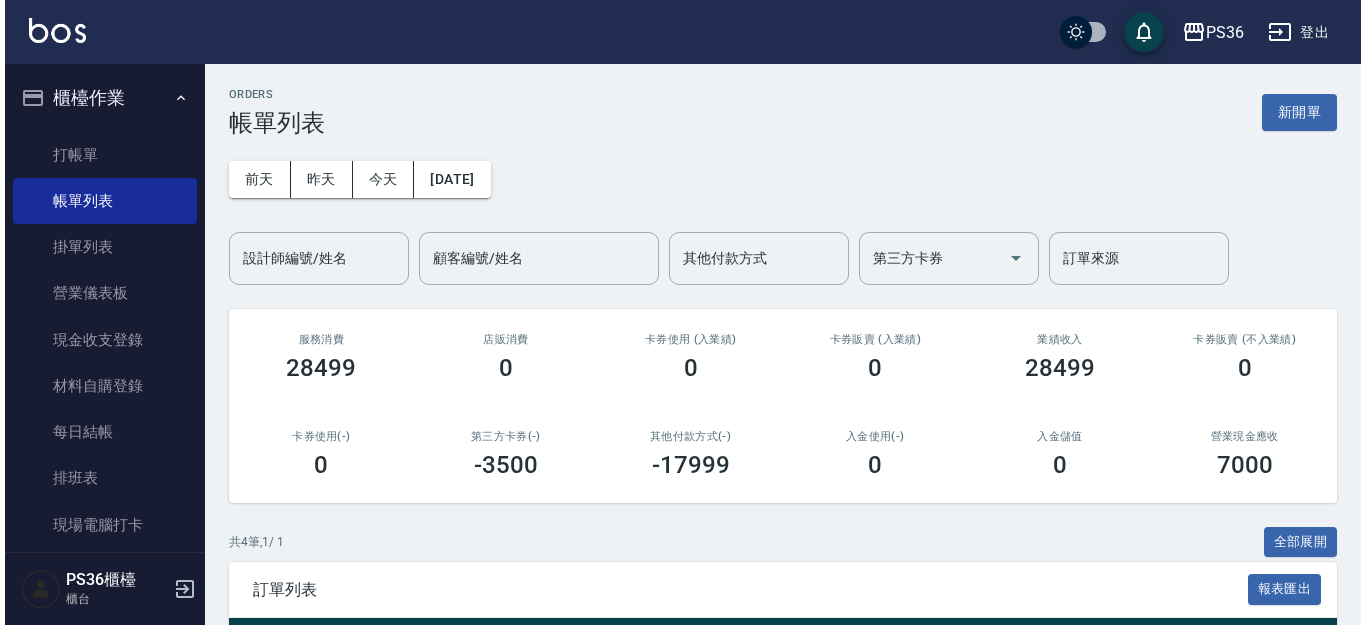 scroll, scrollTop: 0, scrollLeft: 0, axis: both 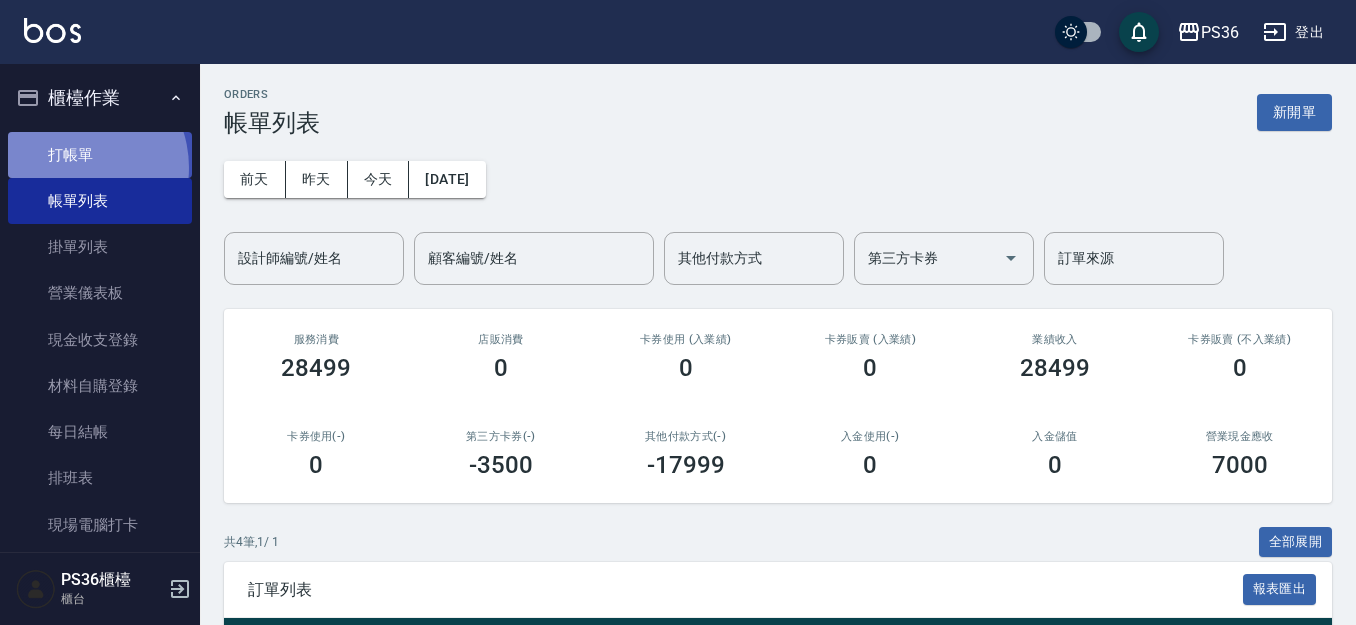 click on "打帳單" at bounding box center [100, 155] 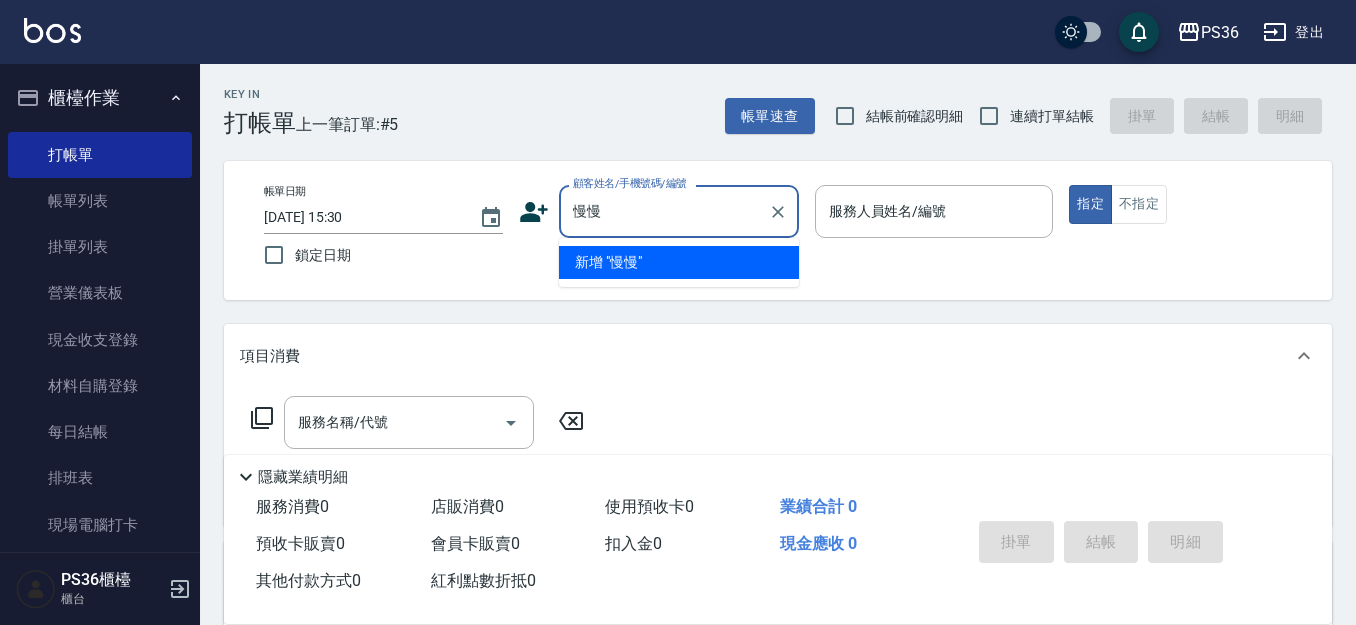 type on "慢" 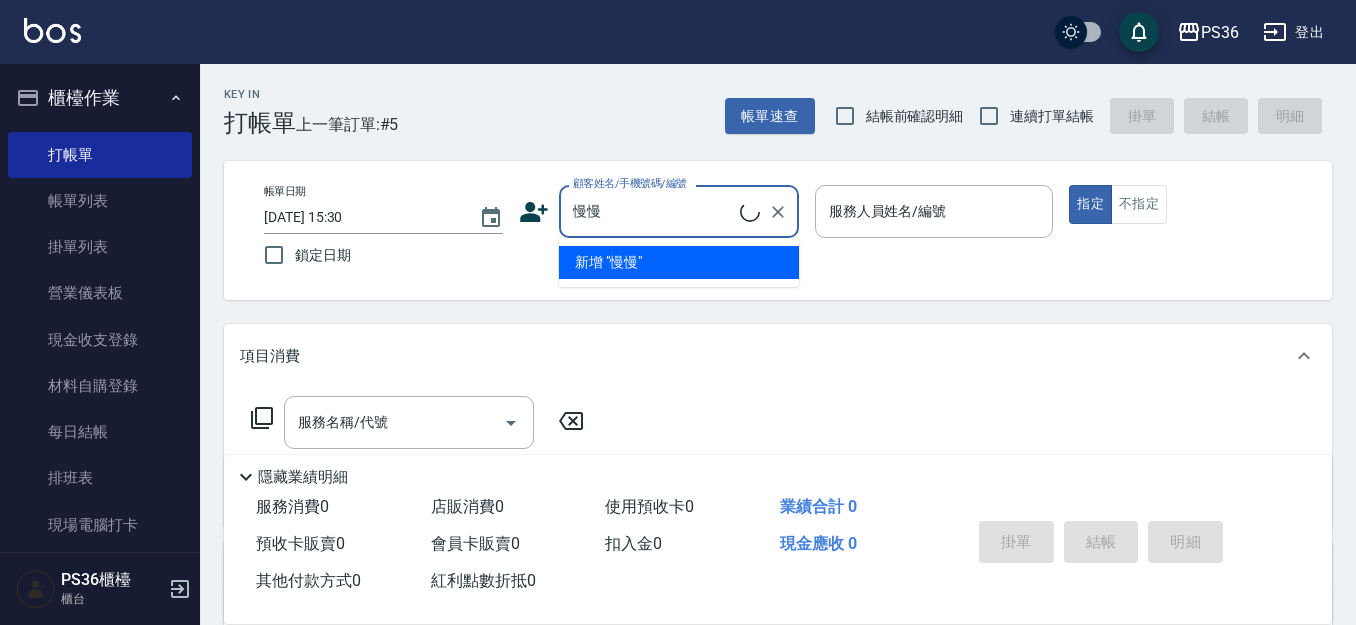 type on "慢慢" 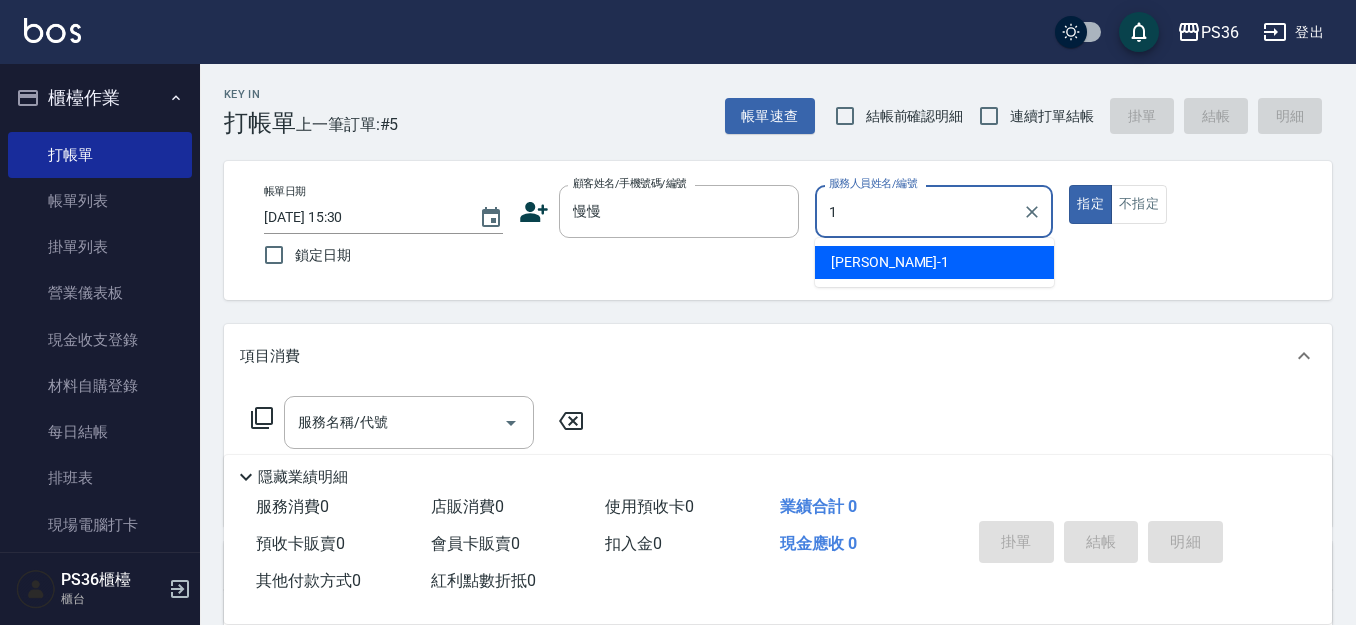 type on "[PERSON_NAME]-1" 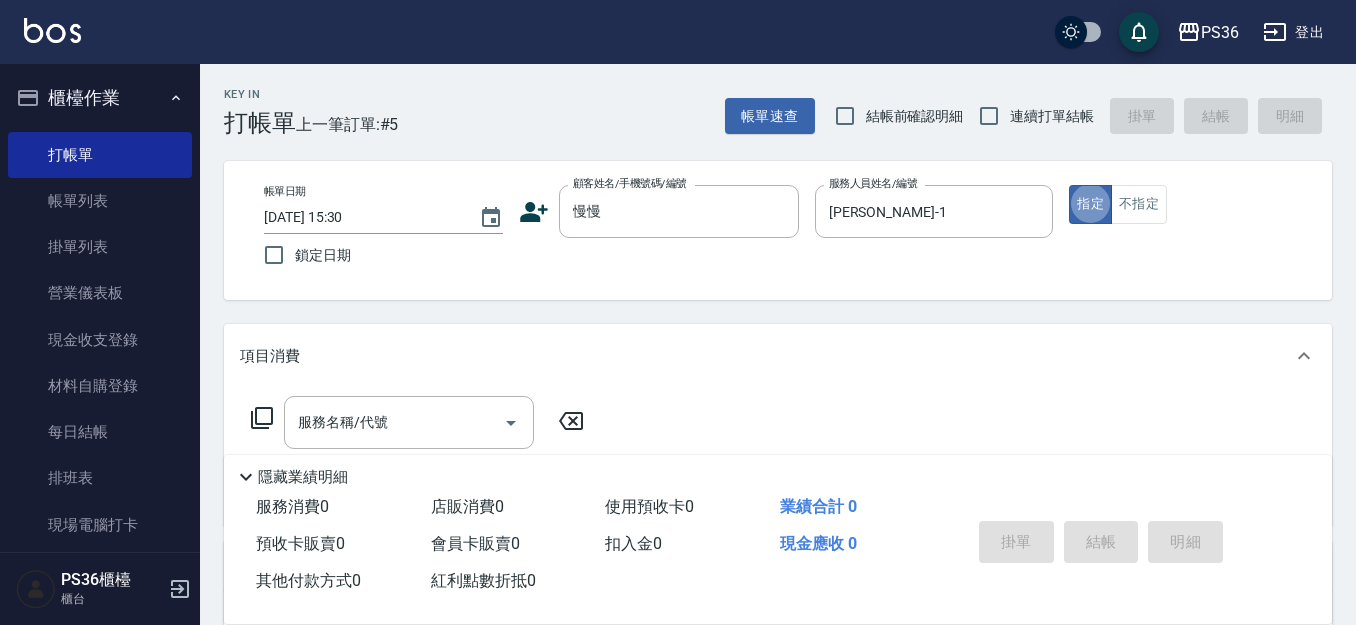 type on "true" 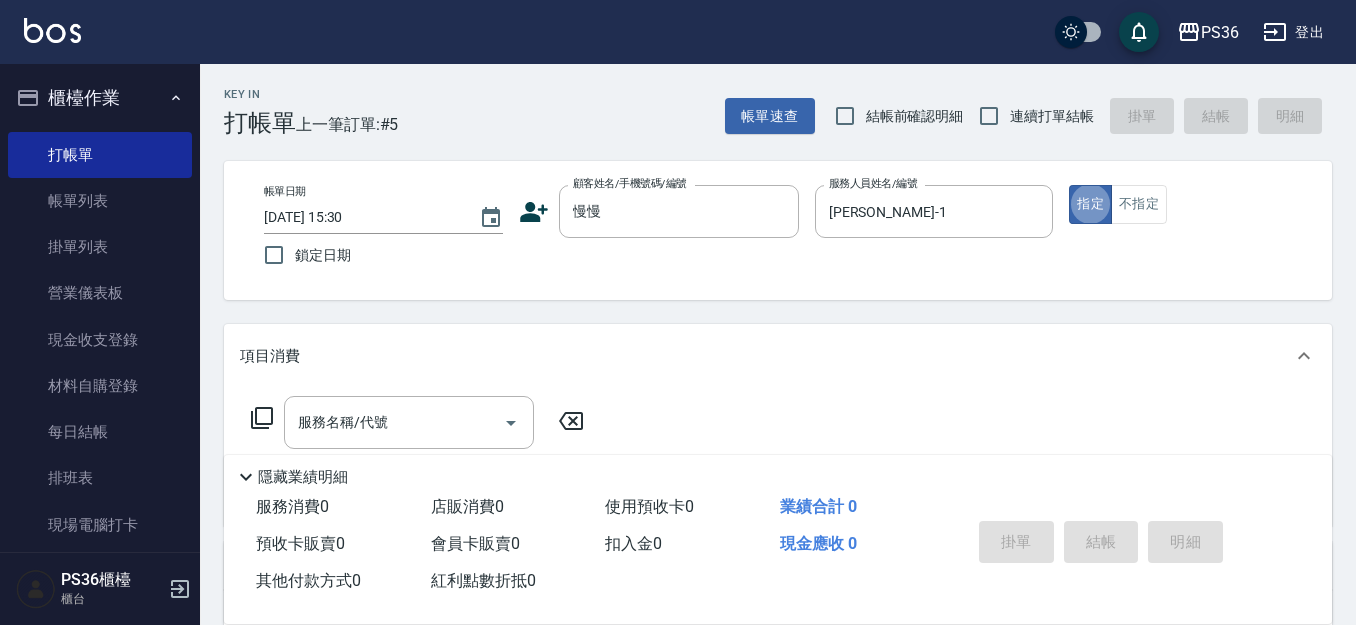 click 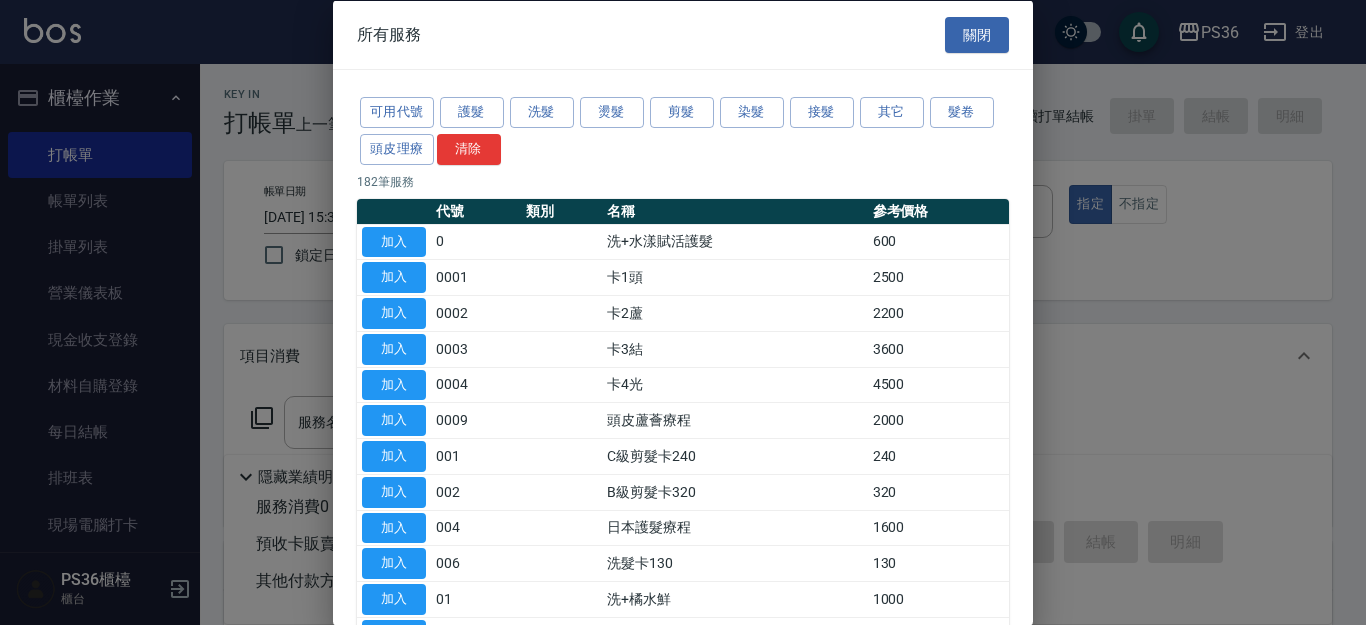 click on "可用代號 護髮 洗髮 燙髮 剪髮 染髮 接髮 其它 髮卷 頭皮理療 清除" at bounding box center [683, 131] 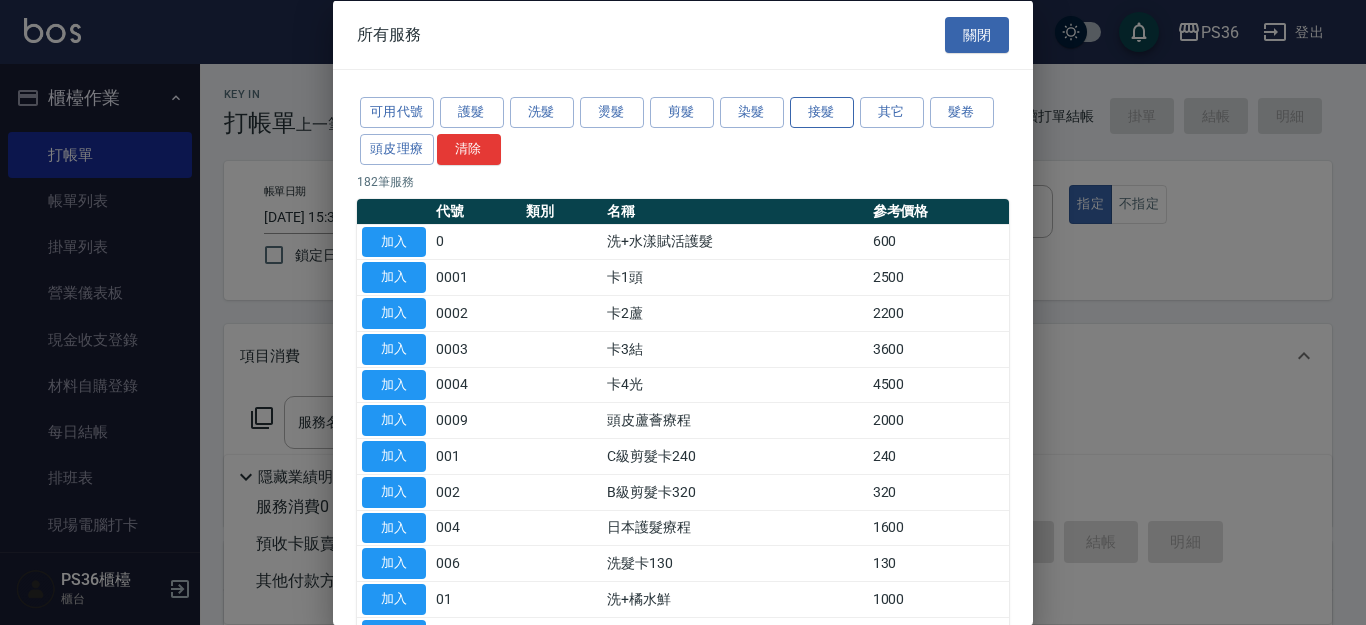 click on "接髮" at bounding box center (822, 112) 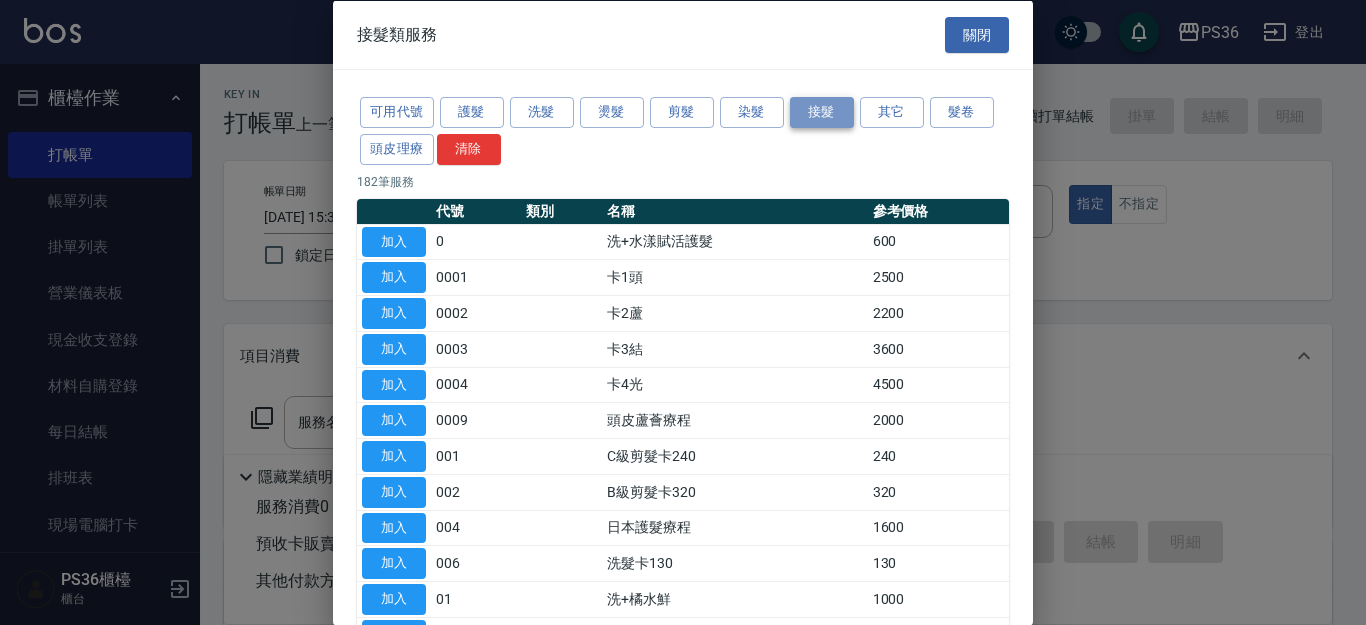 click on "接髮" at bounding box center (822, 112) 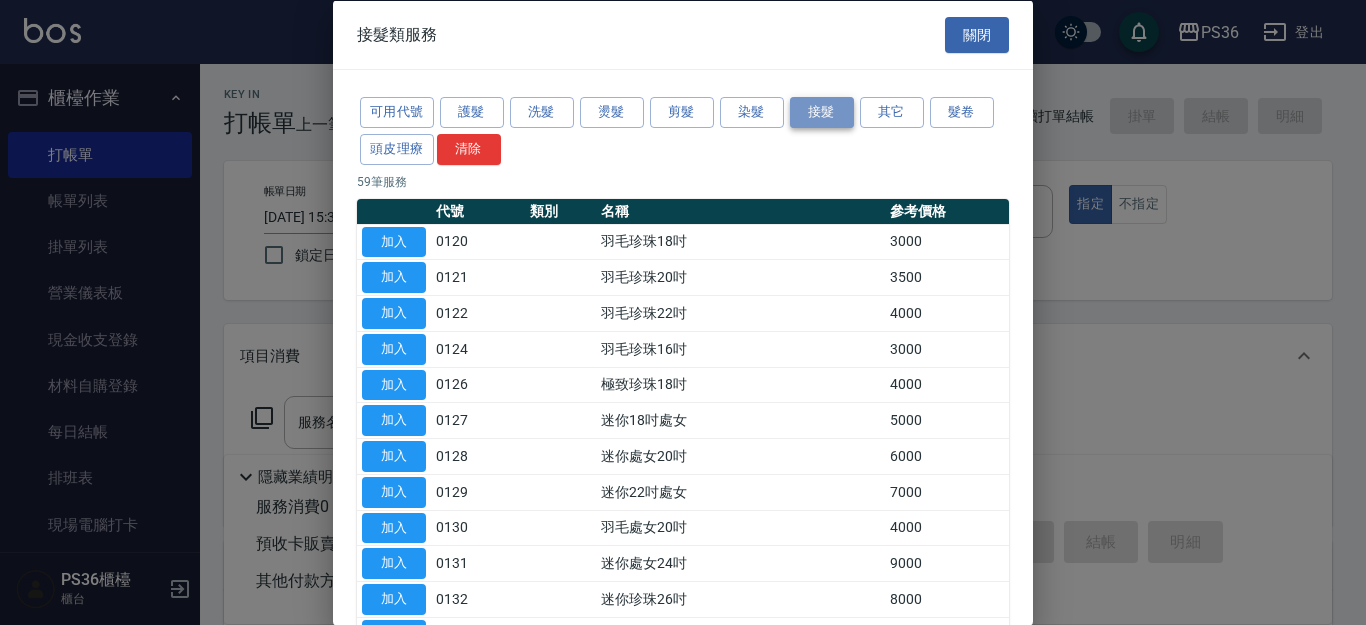 click on "接髮" at bounding box center (822, 112) 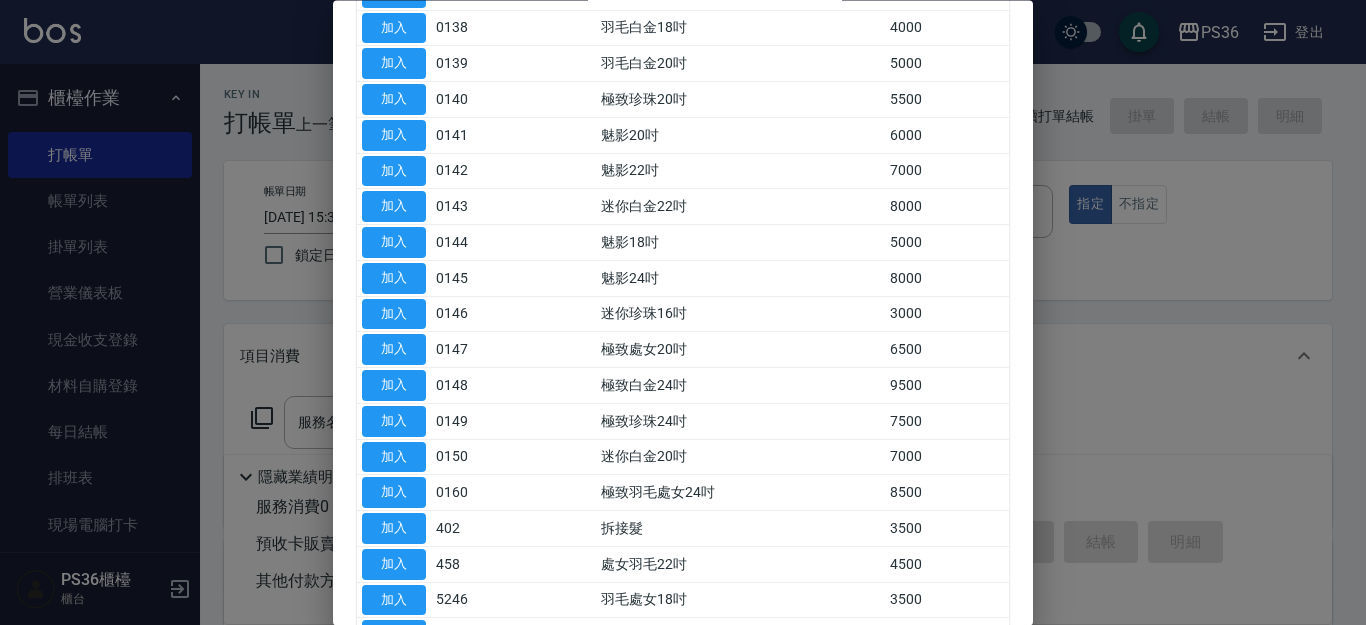 scroll, scrollTop: 900, scrollLeft: 0, axis: vertical 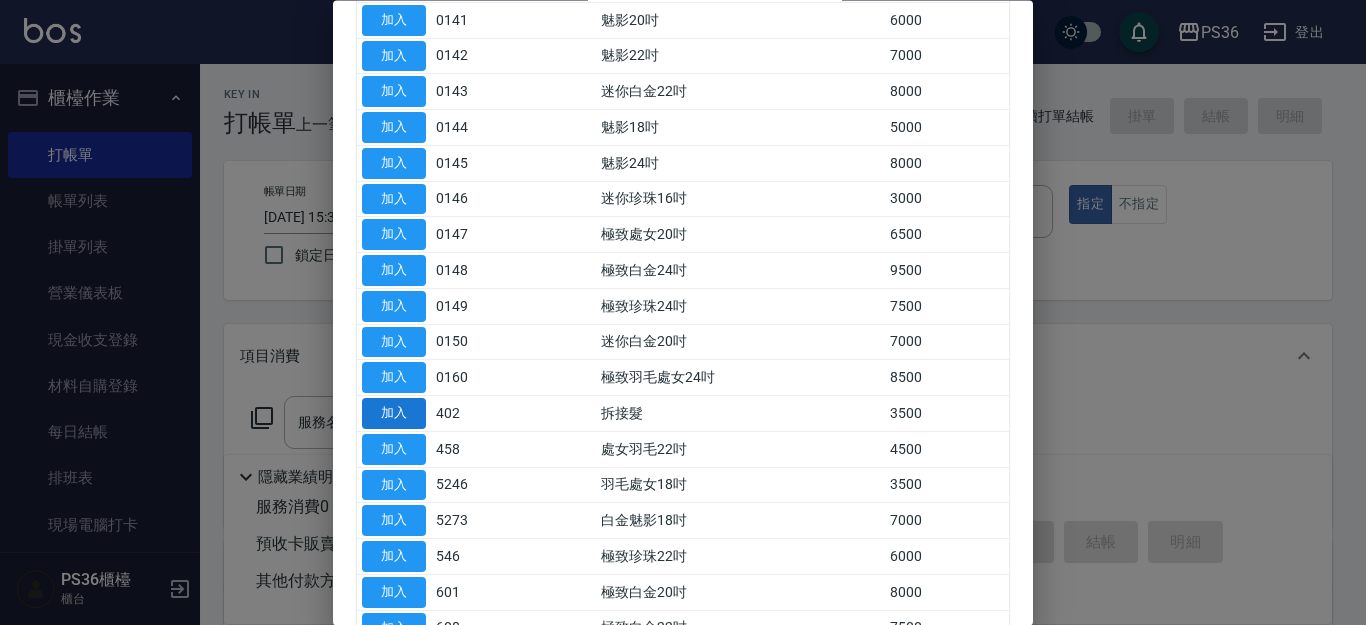 click on "加入" at bounding box center [394, 414] 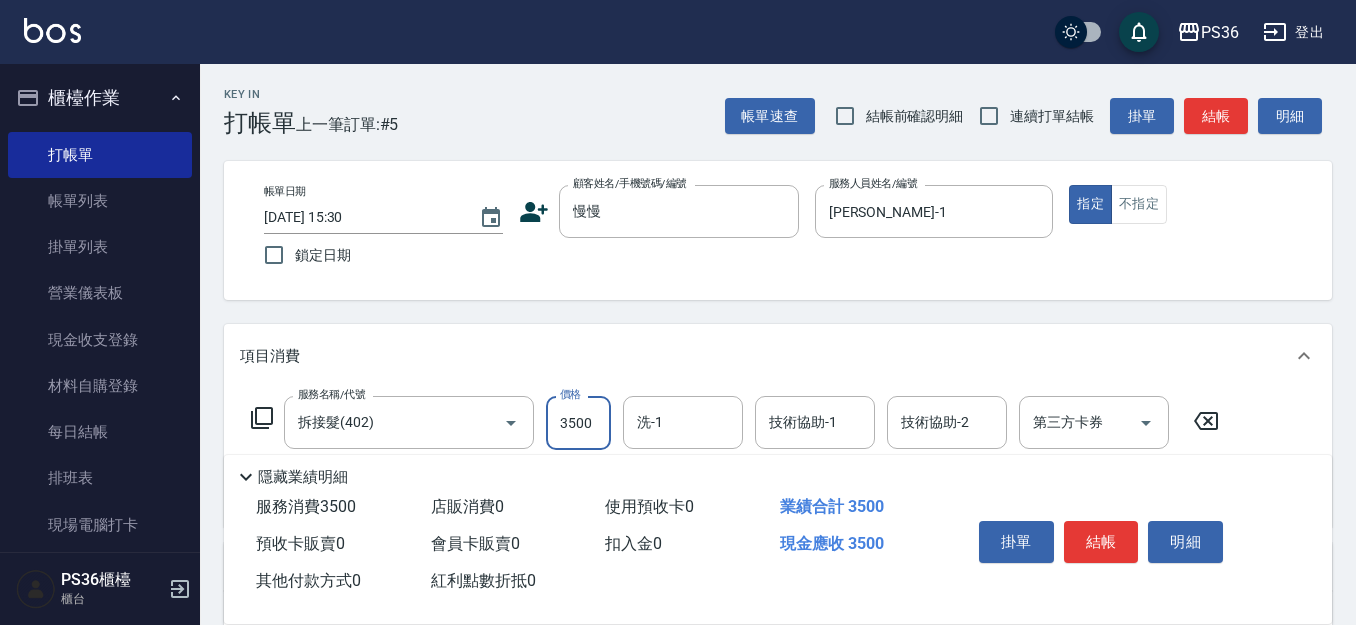 click on "3500" at bounding box center (578, 423) 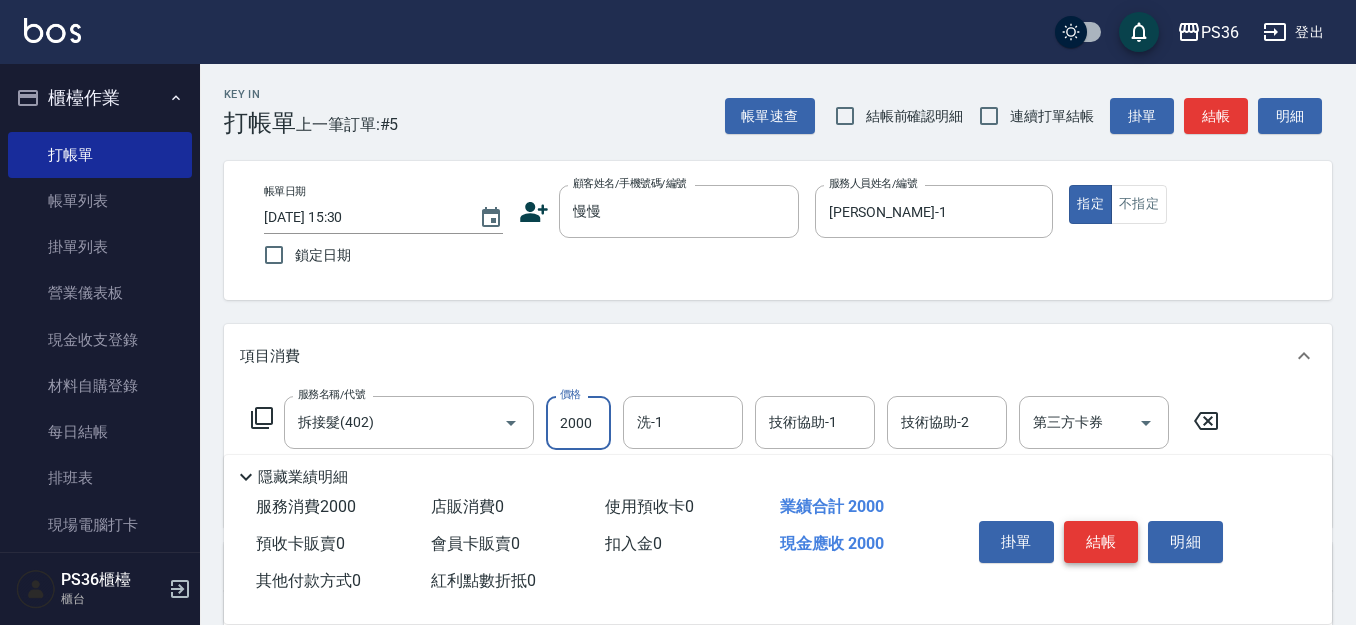 type on "2000" 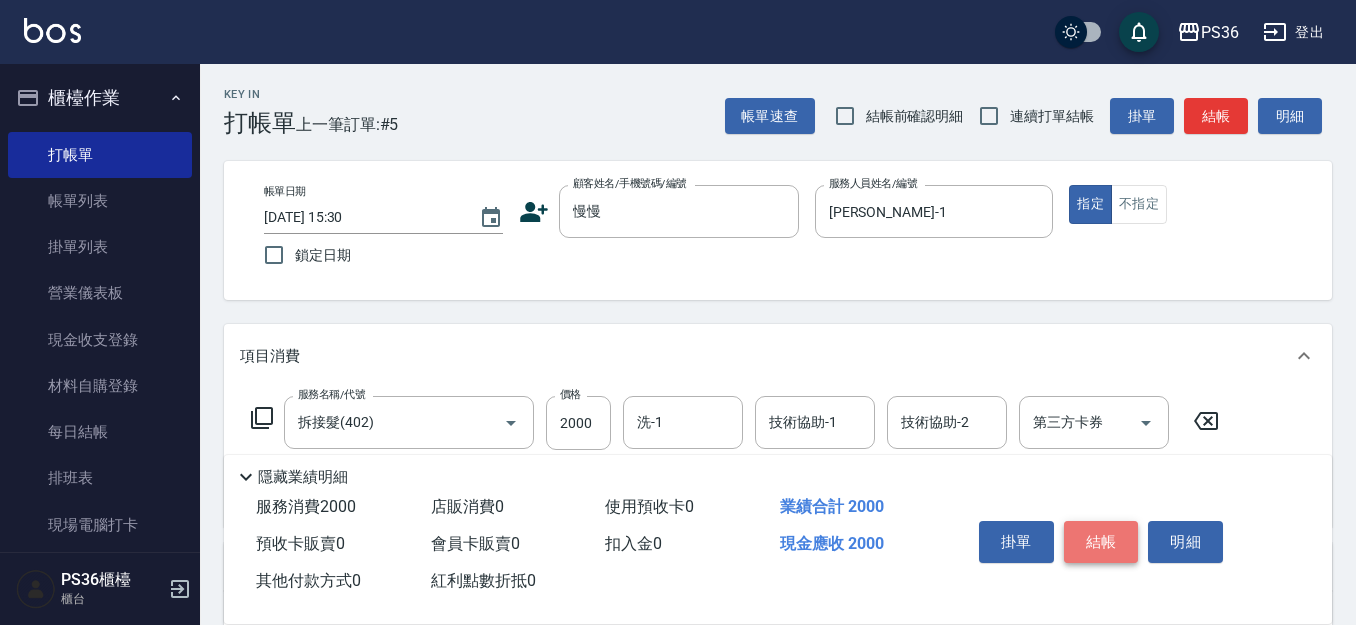 click on "結帳" at bounding box center [1101, 542] 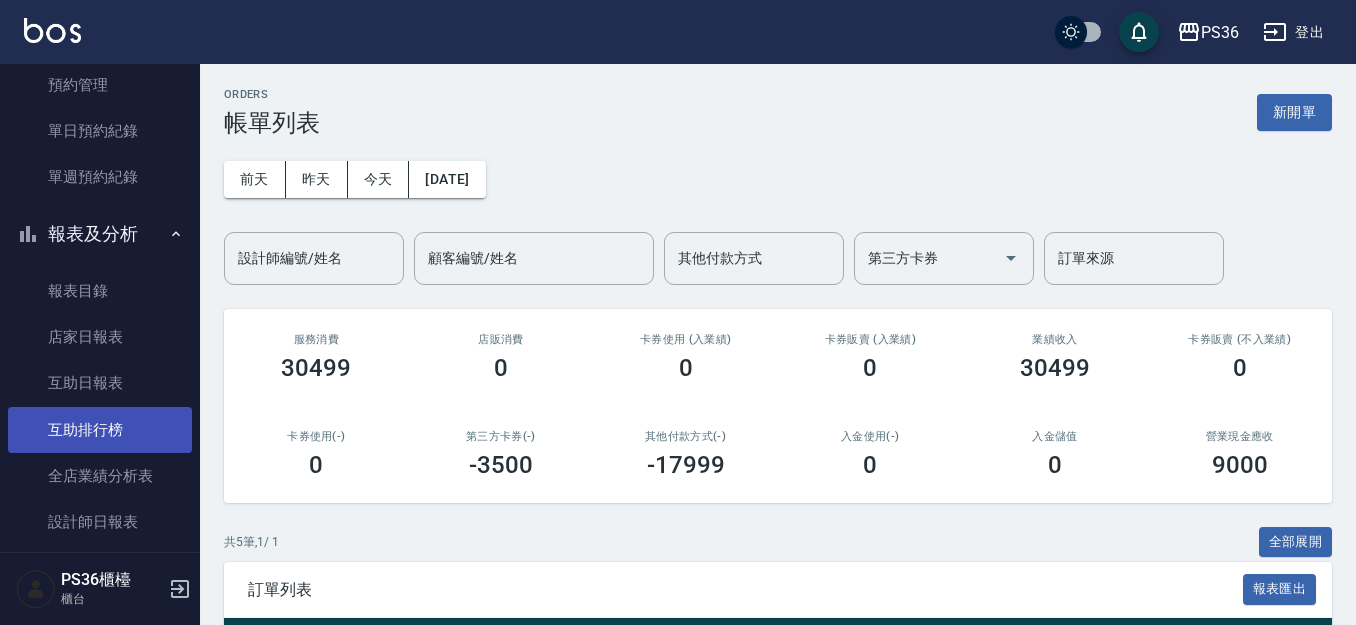scroll, scrollTop: 700, scrollLeft: 0, axis: vertical 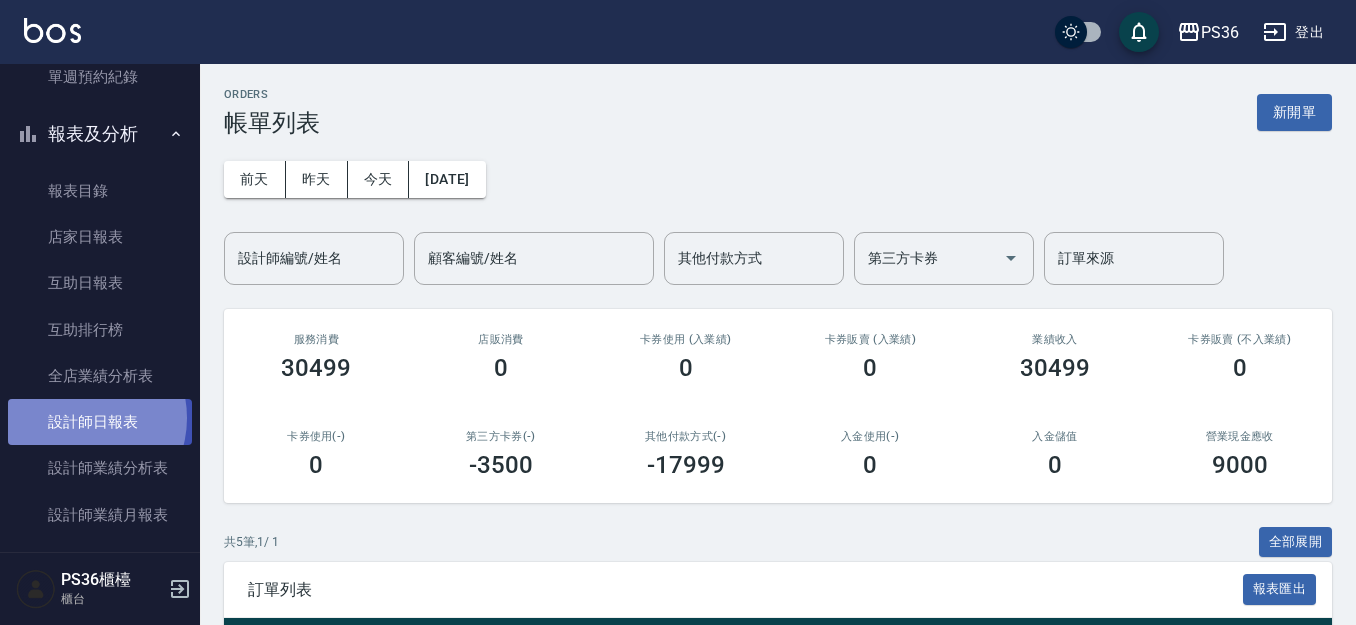 click on "設計師日報表" at bounding box center [100, 422] 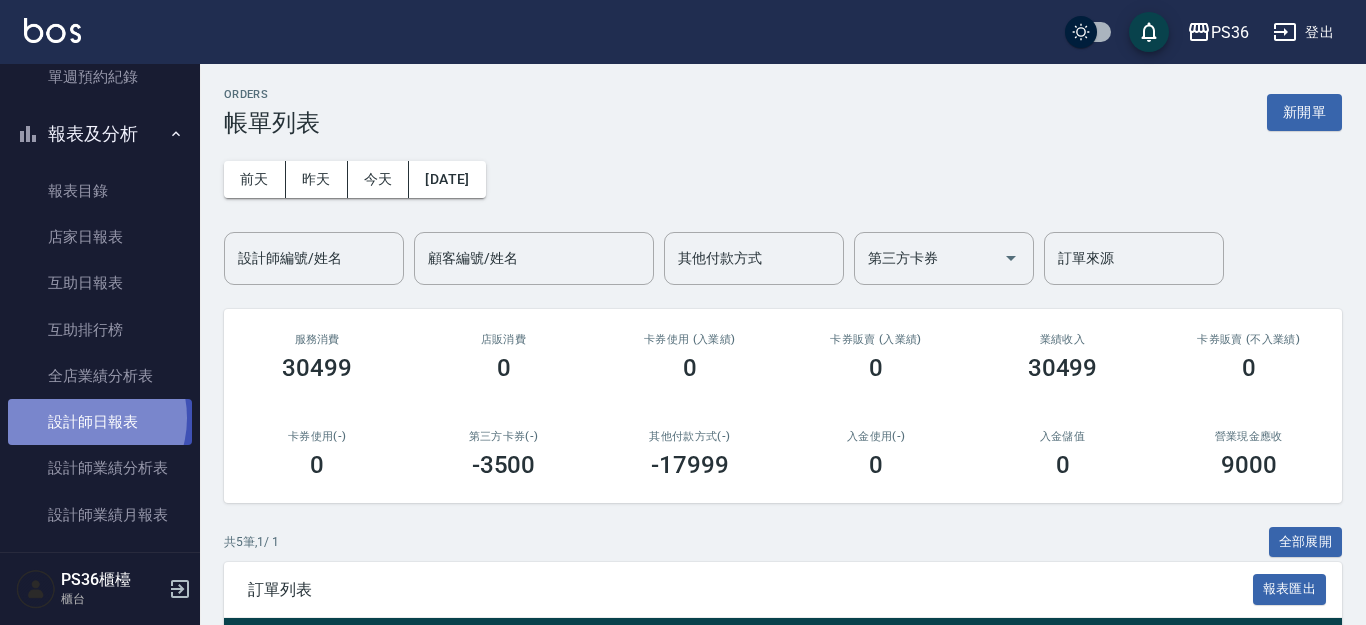 click on "設計師日報表" at bounding box center (100, 422) 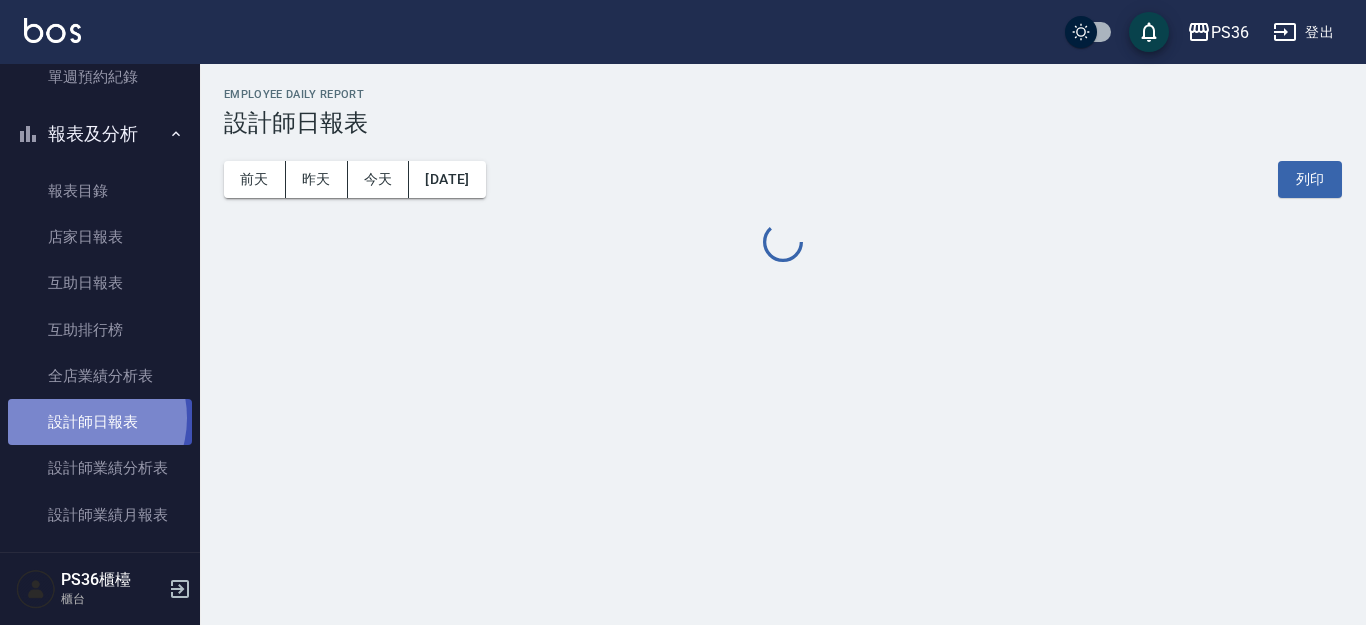 click on "設計師日報表" at bounding box center [100, 422] 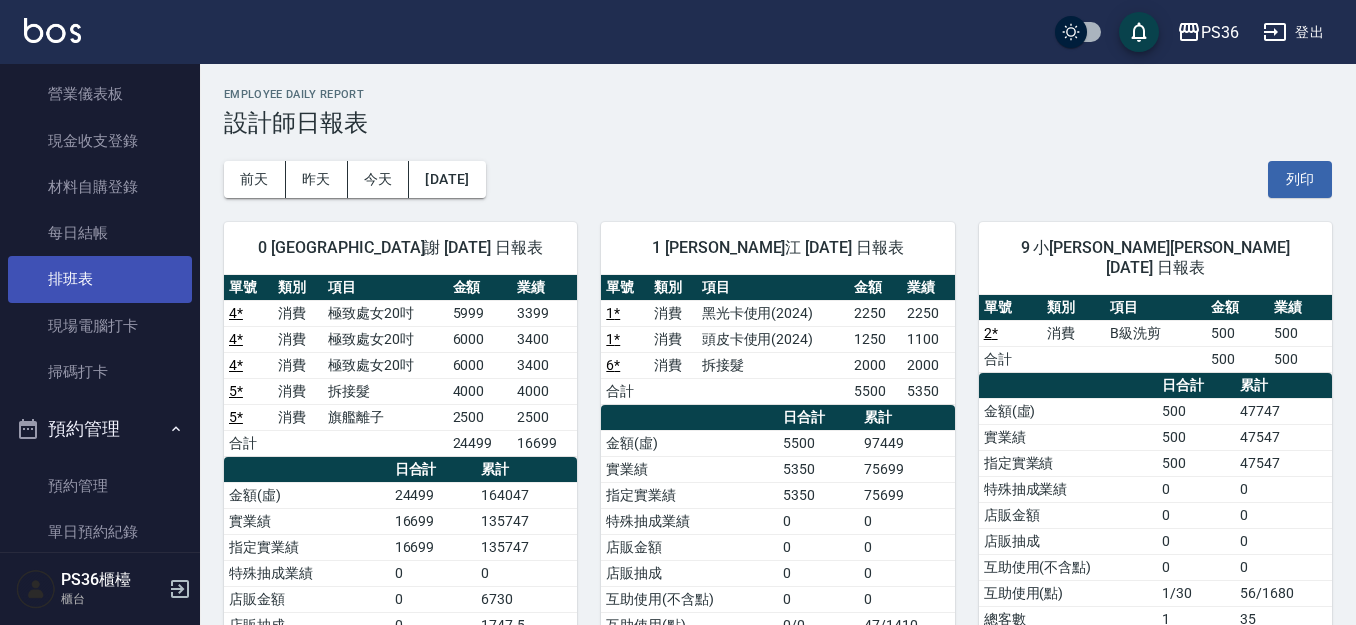 scroll, scrollTop: 0, scrollLeft: 0, axis: both 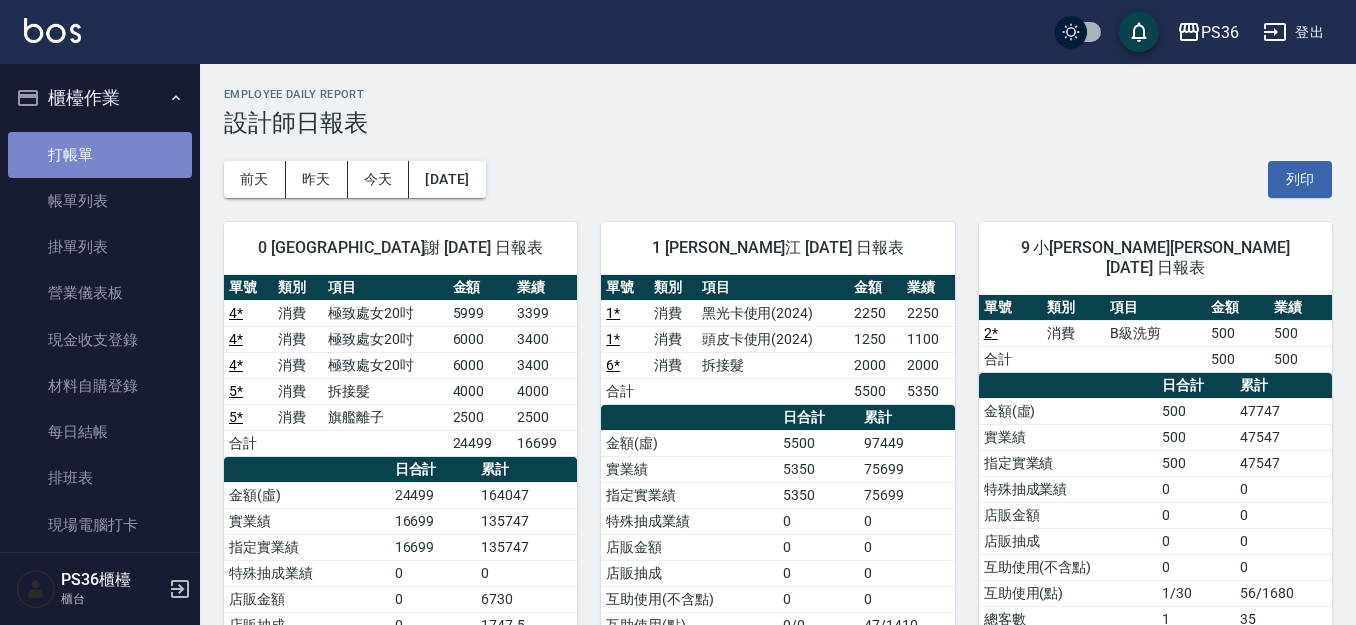 click on "打帳單" at bounding box center [100, 155] 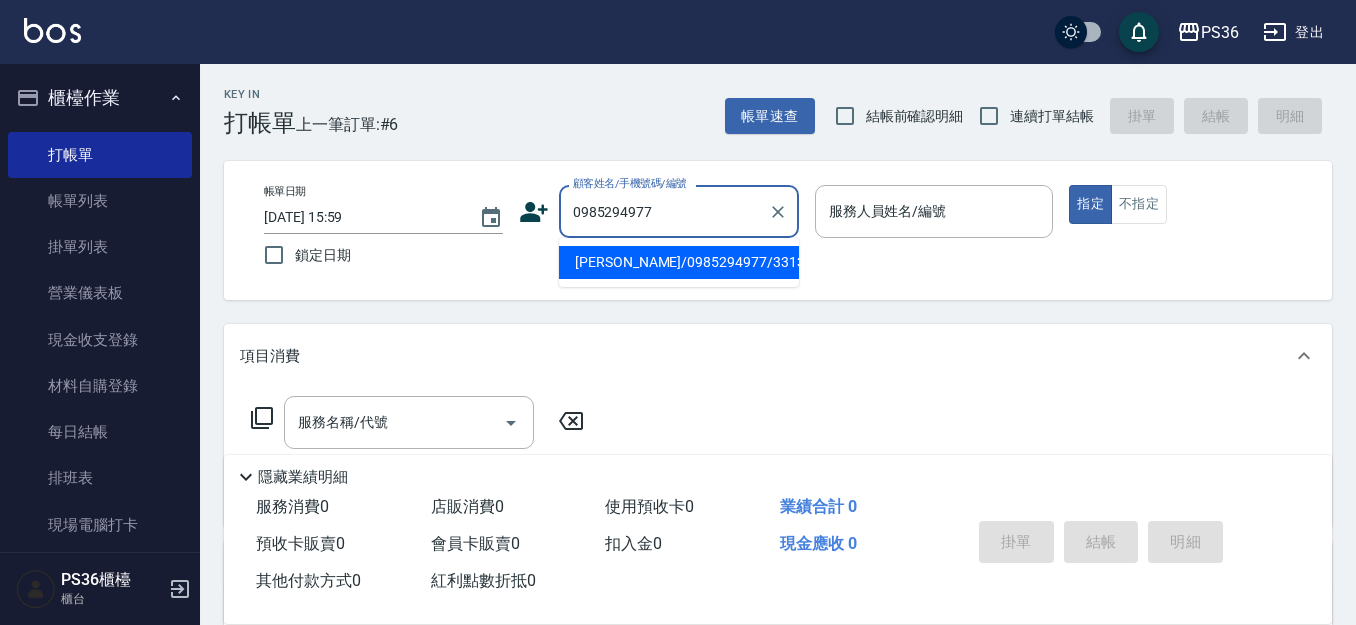 click on "[PERSON_NAME]/0985294977/331350" at bounding box center [679, 262] 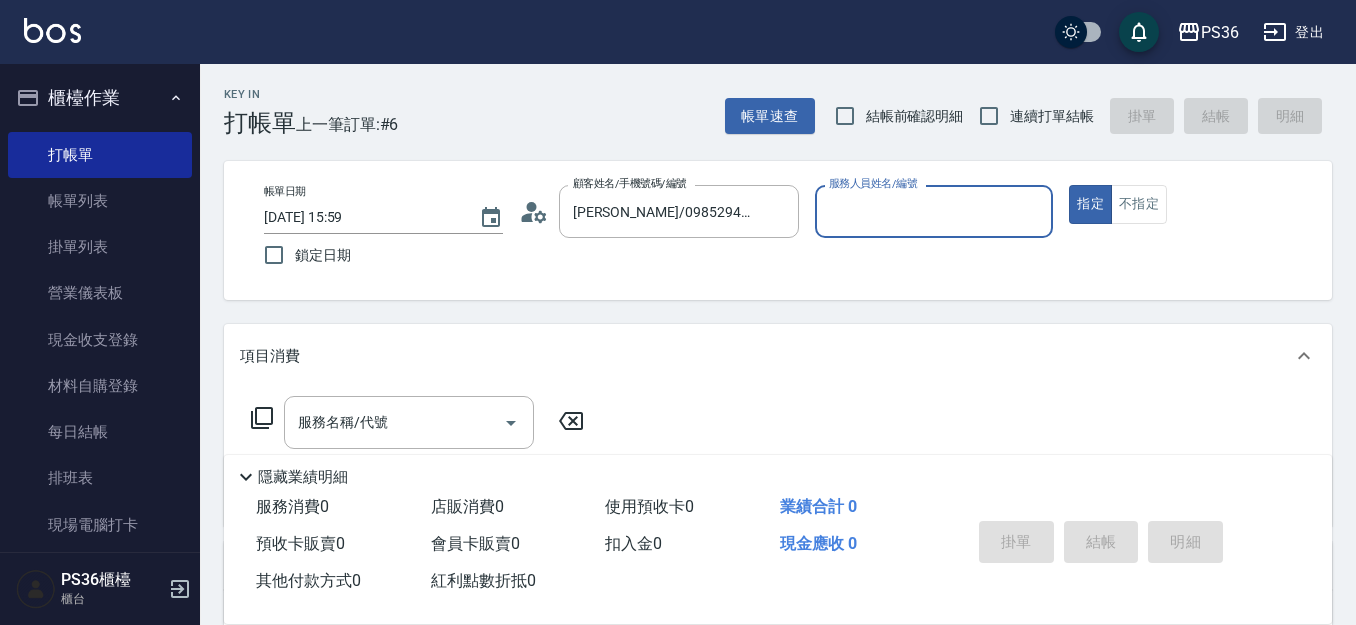 type on "[PERSON_NAME]-1" 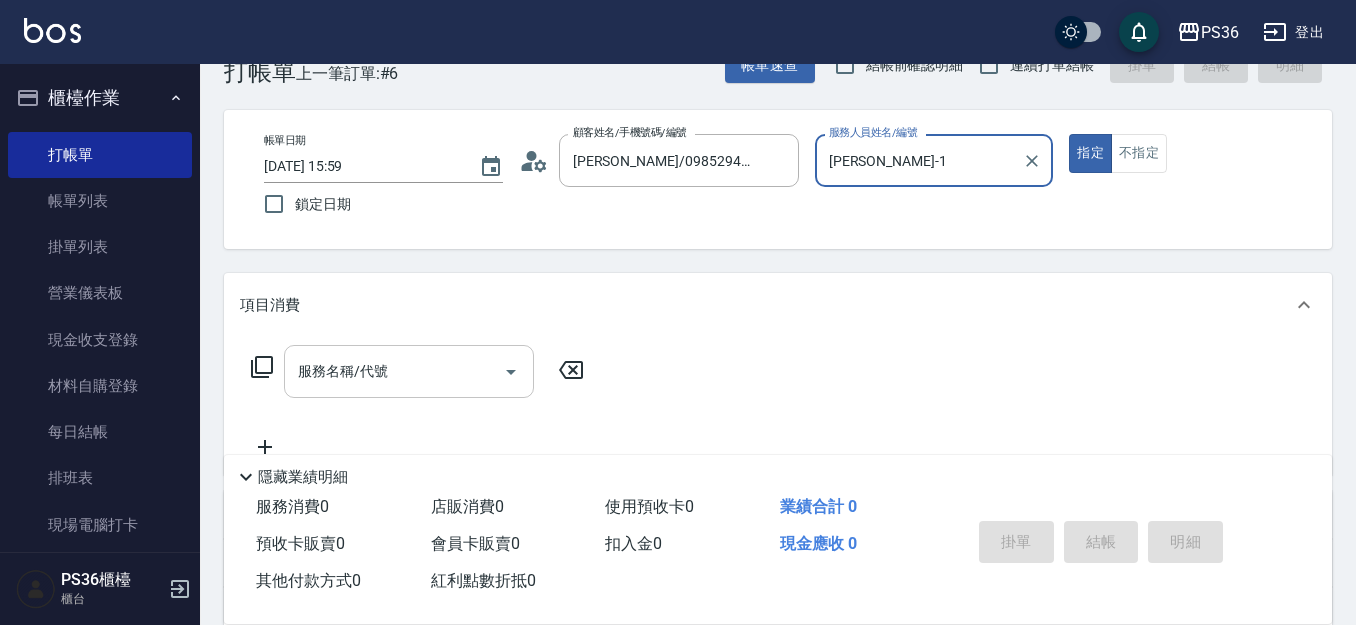 scroll, scrollTop: 100, scrollLeft: 0, axis: vertical 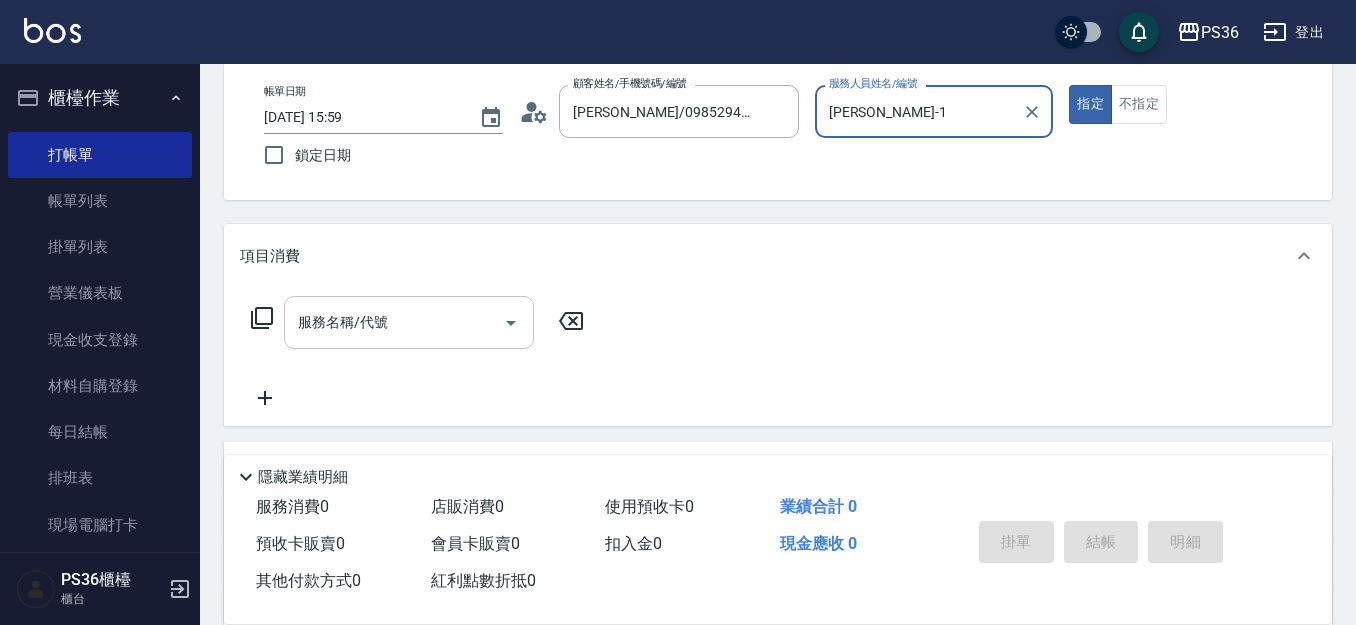 click on "服務名稱/代號" at bounding box center [394, 322] 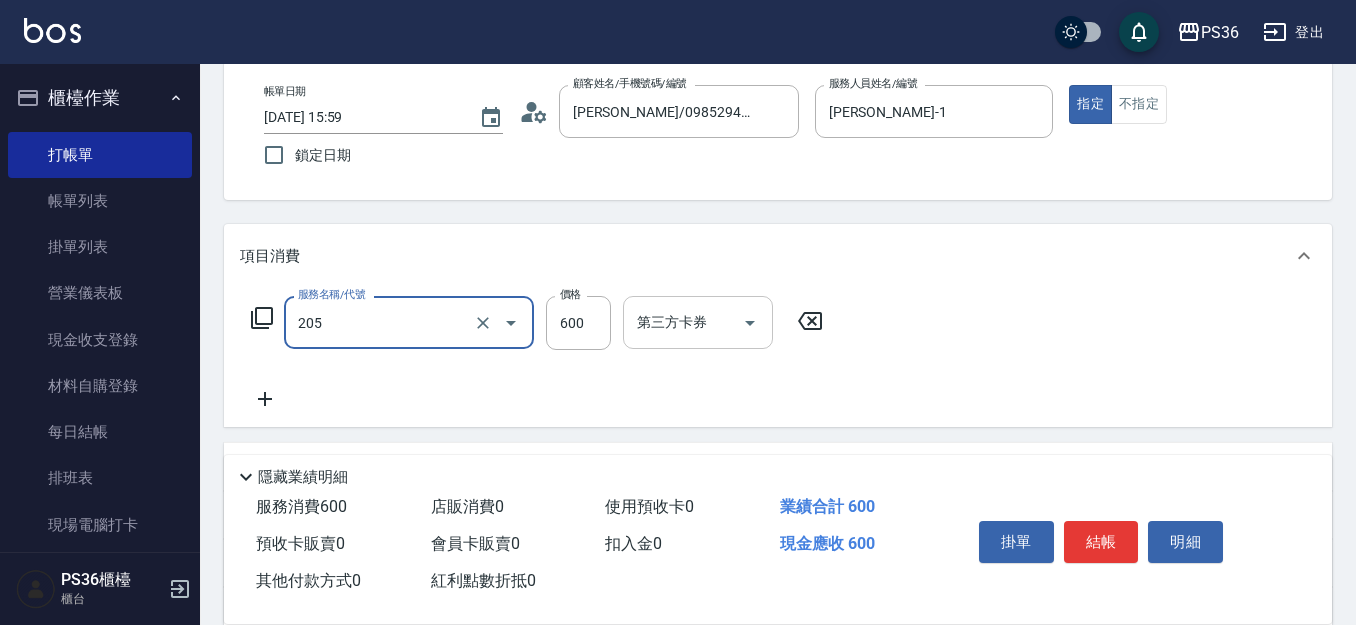type on "A級洗剪(205)" 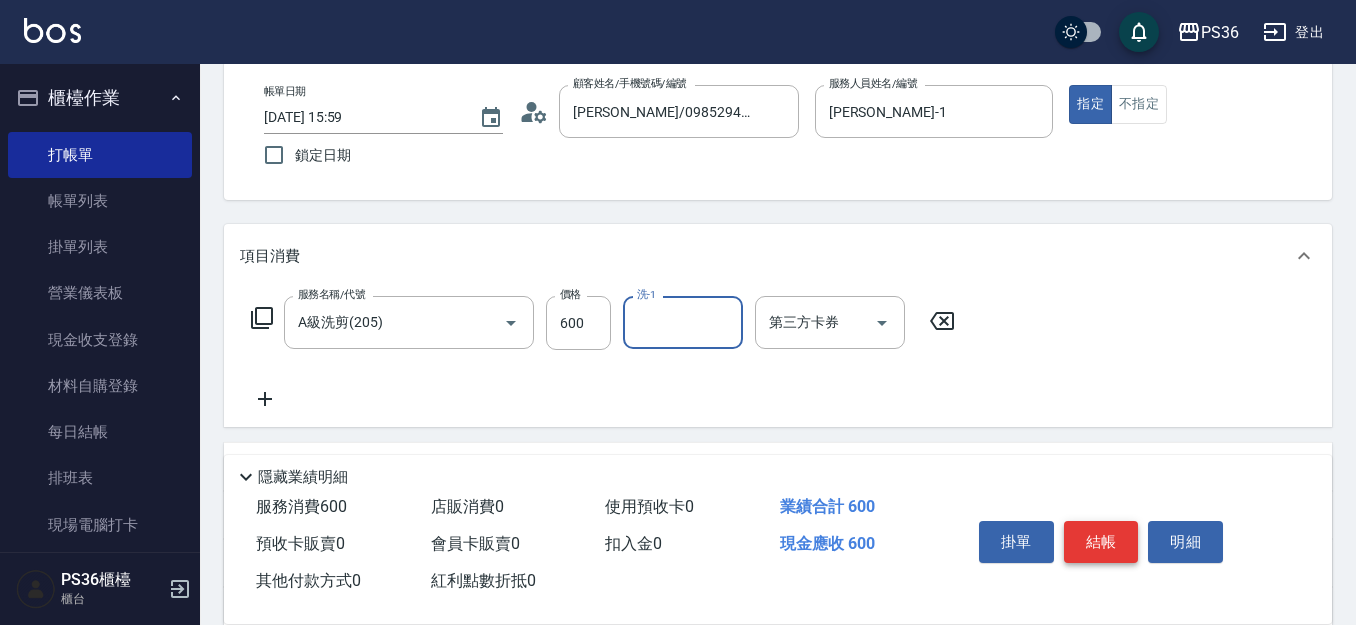click on "結帳" at bounding box center [1101, 542] 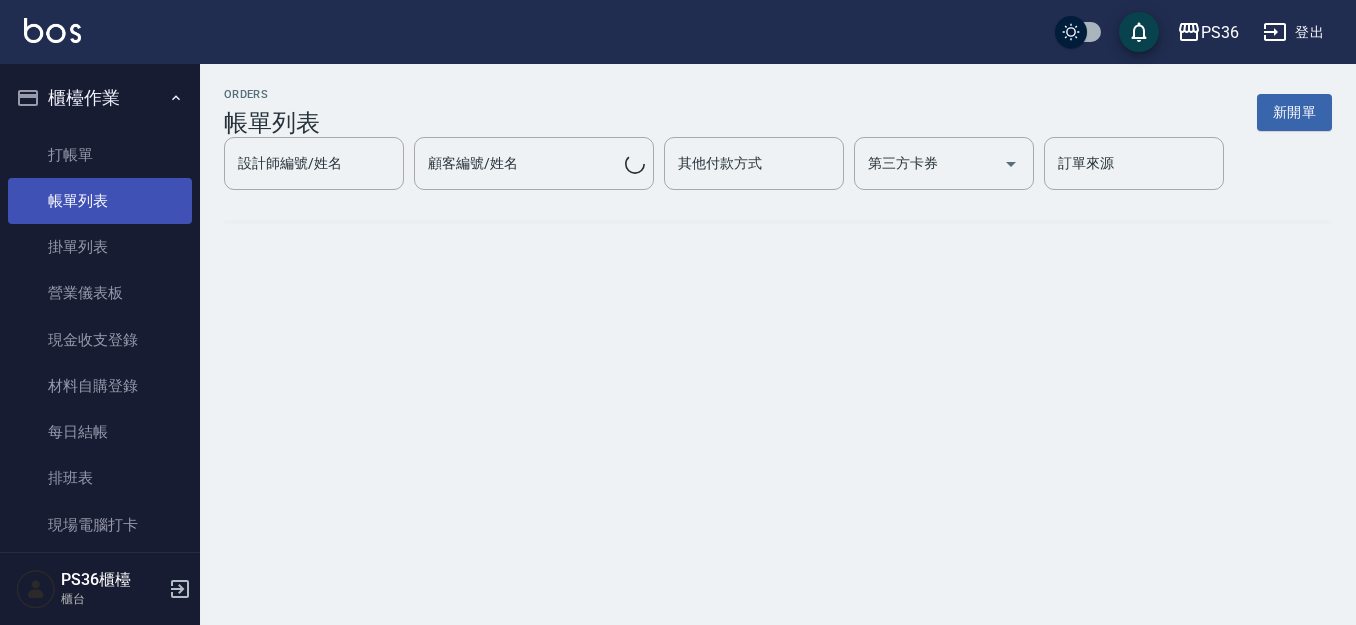 scroll, scrollTop: 0, scrollLeft: 0, axis: both 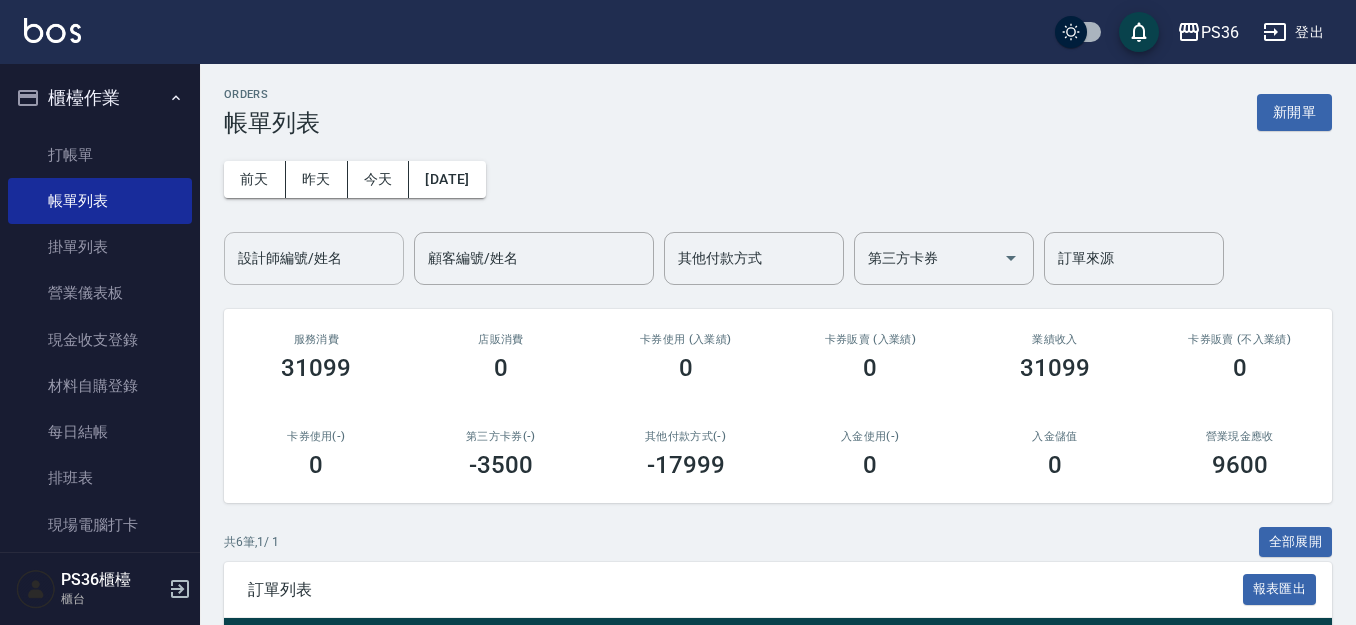 click on "設計師編號/姓名" at bounding box center (314, 258) 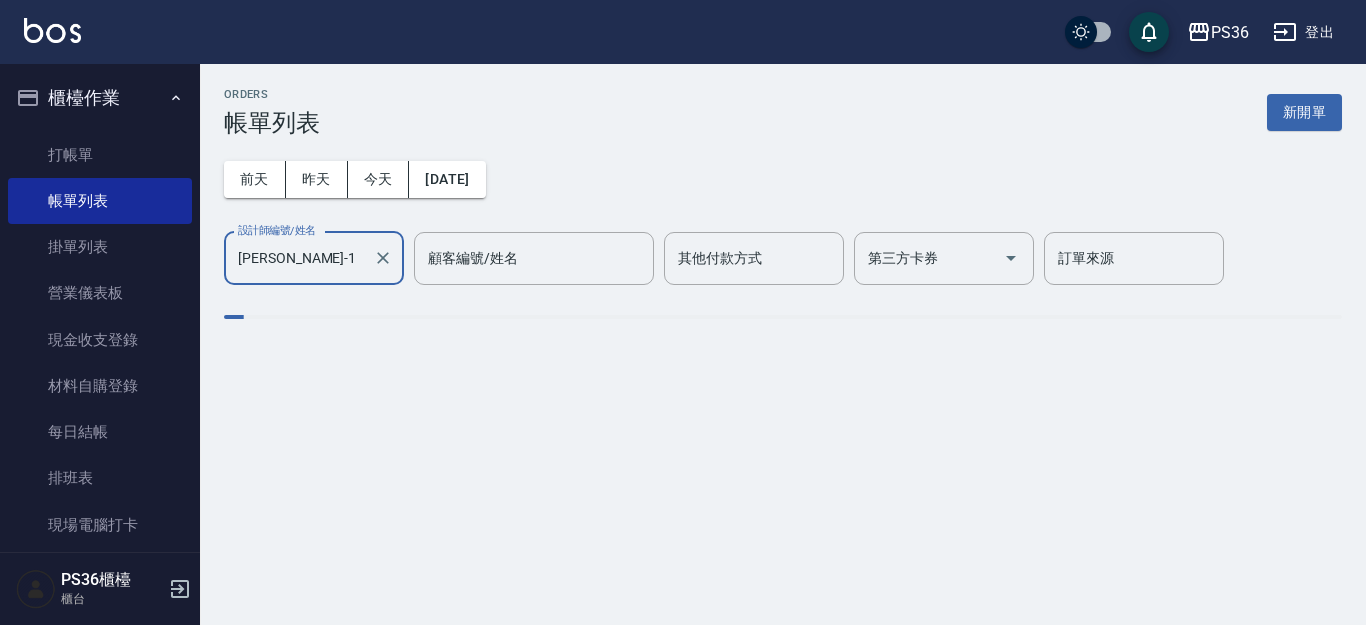 type on "[PERSON_NAME]-1" 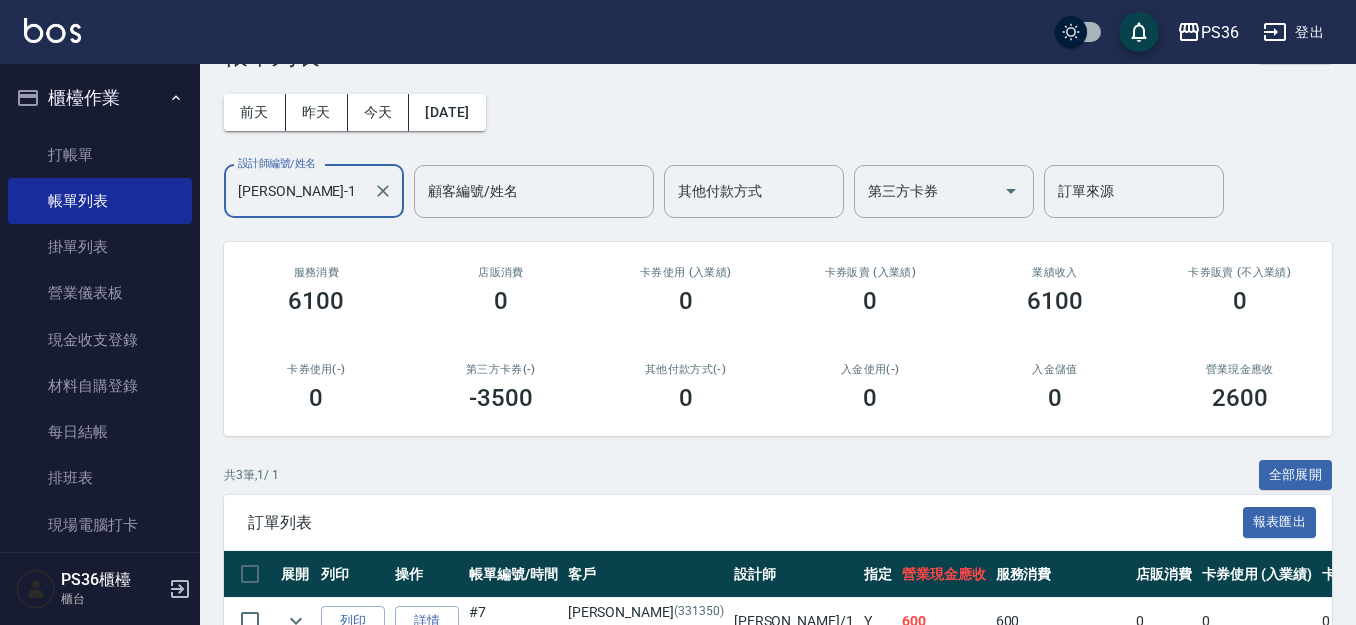 scroll, scrollTop: 279, scrollLeft: 0, axis: vertical 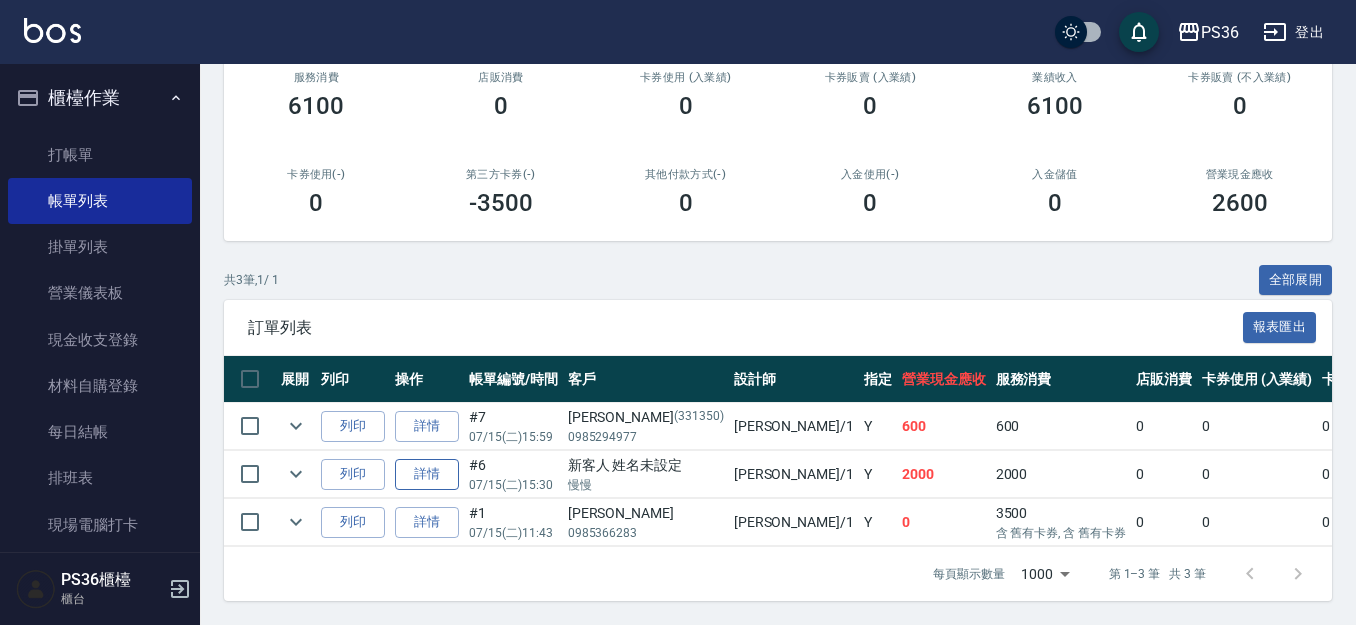 click on "詳情" at bounding box center [427, 474] 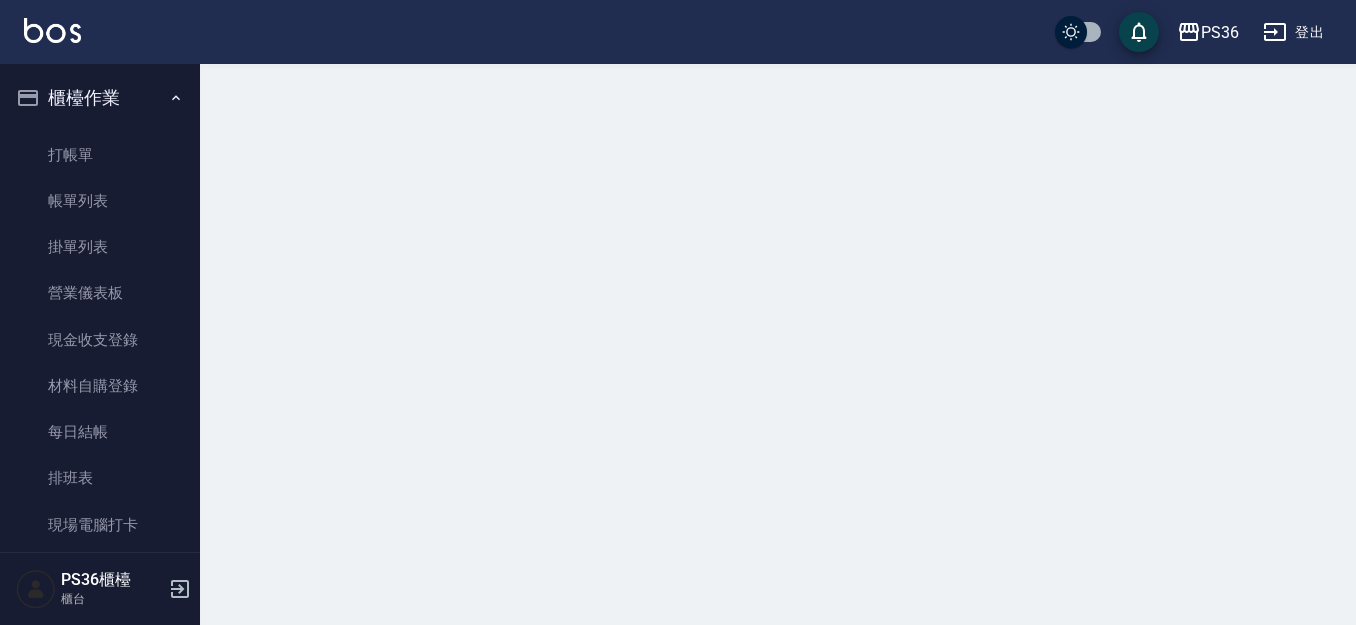 scroll, scrollTop: 0, scrollLeft: 0, axis: both 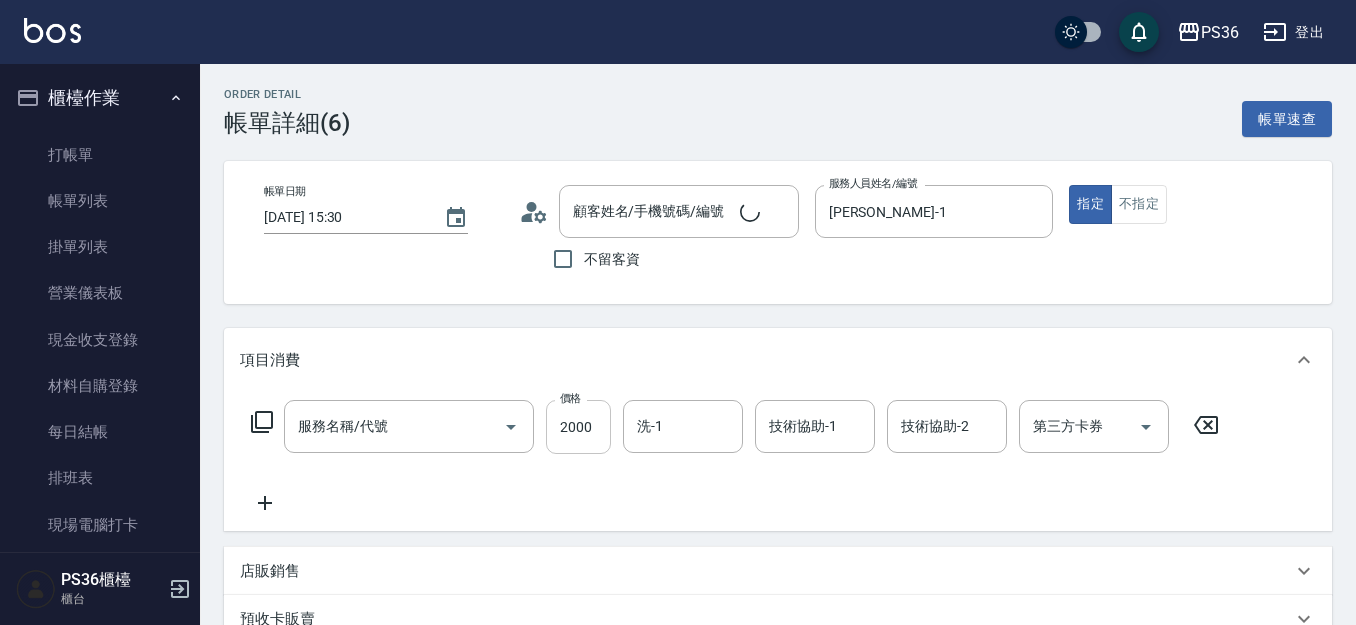 type on "[DATE] 15:30" 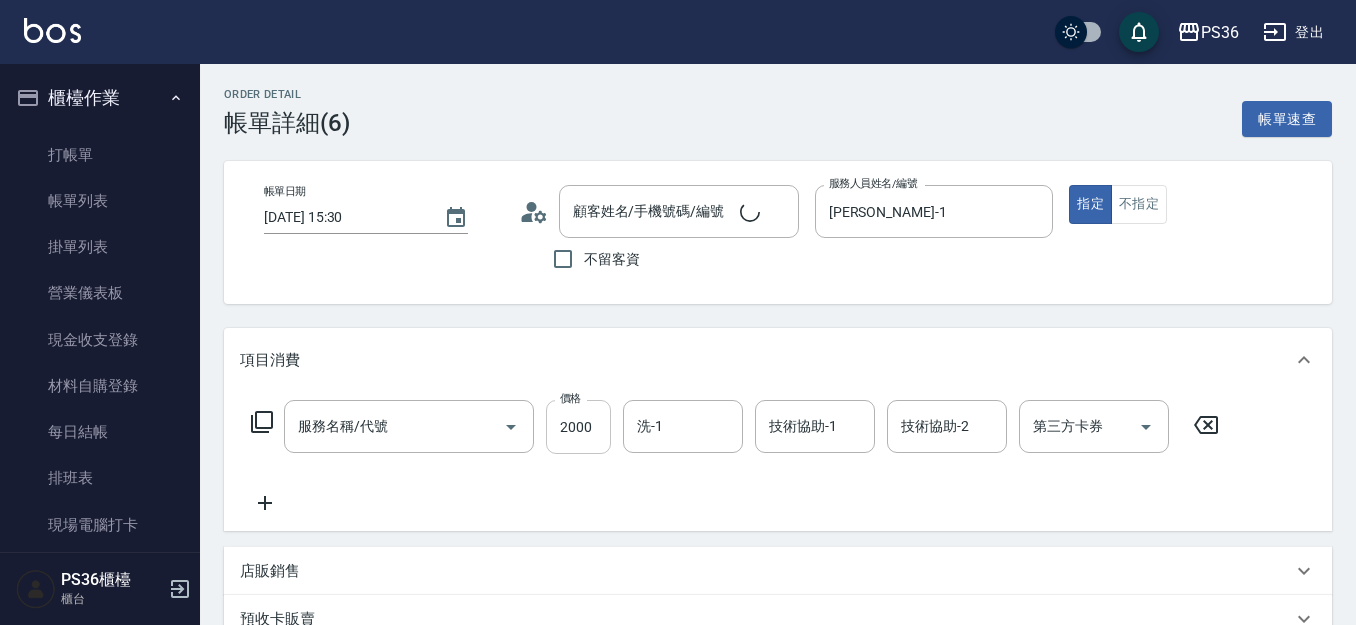 type on "[PERSON_NAME]-1" 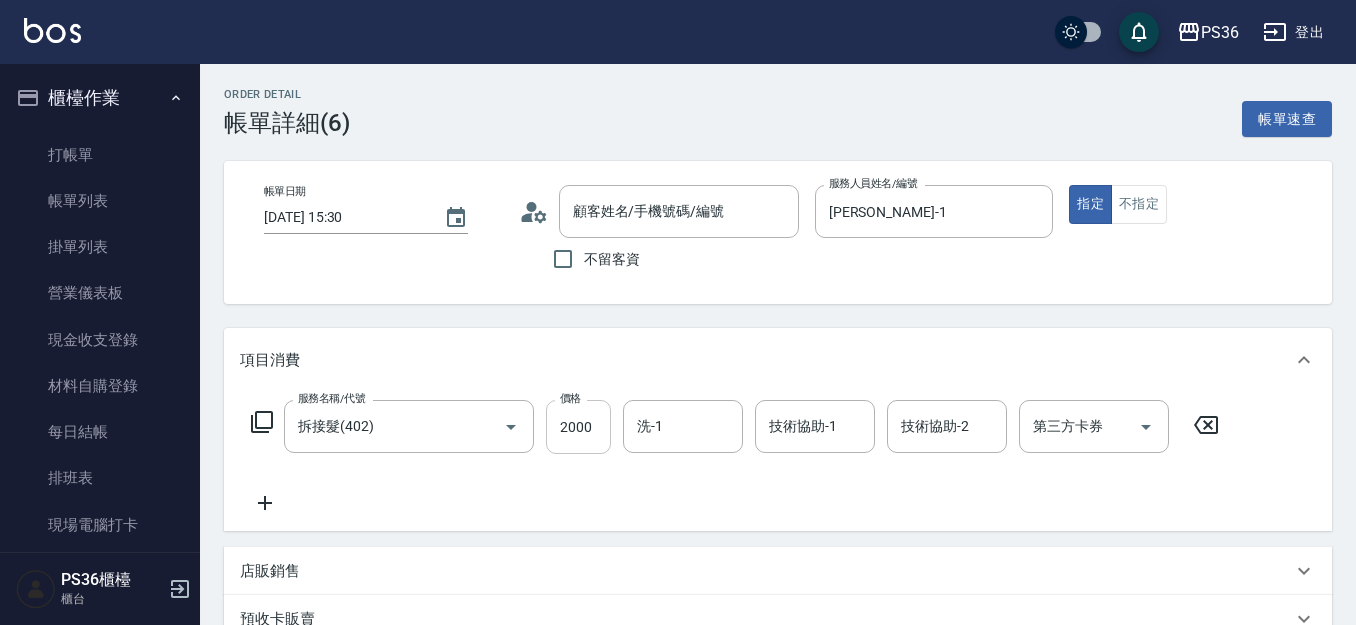 click on "2000" at bounding box center (578, 427) 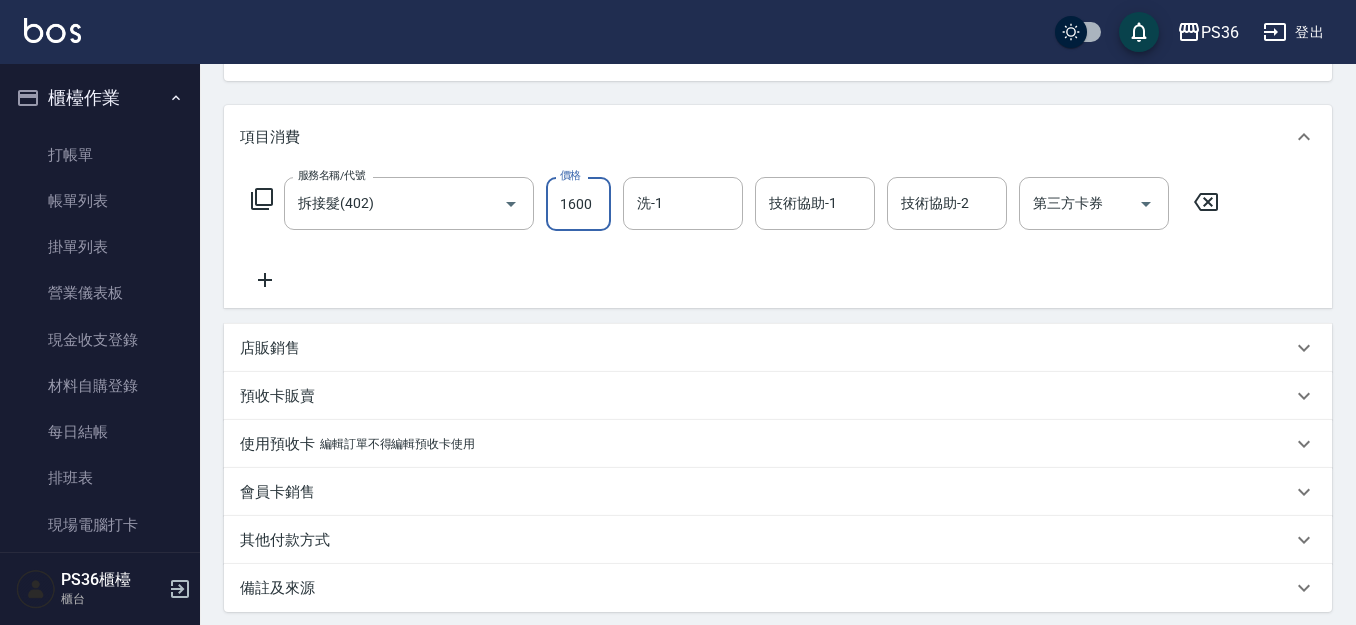 scroll, scrollTop: 426, scrollLeft: 0, axis: vertical 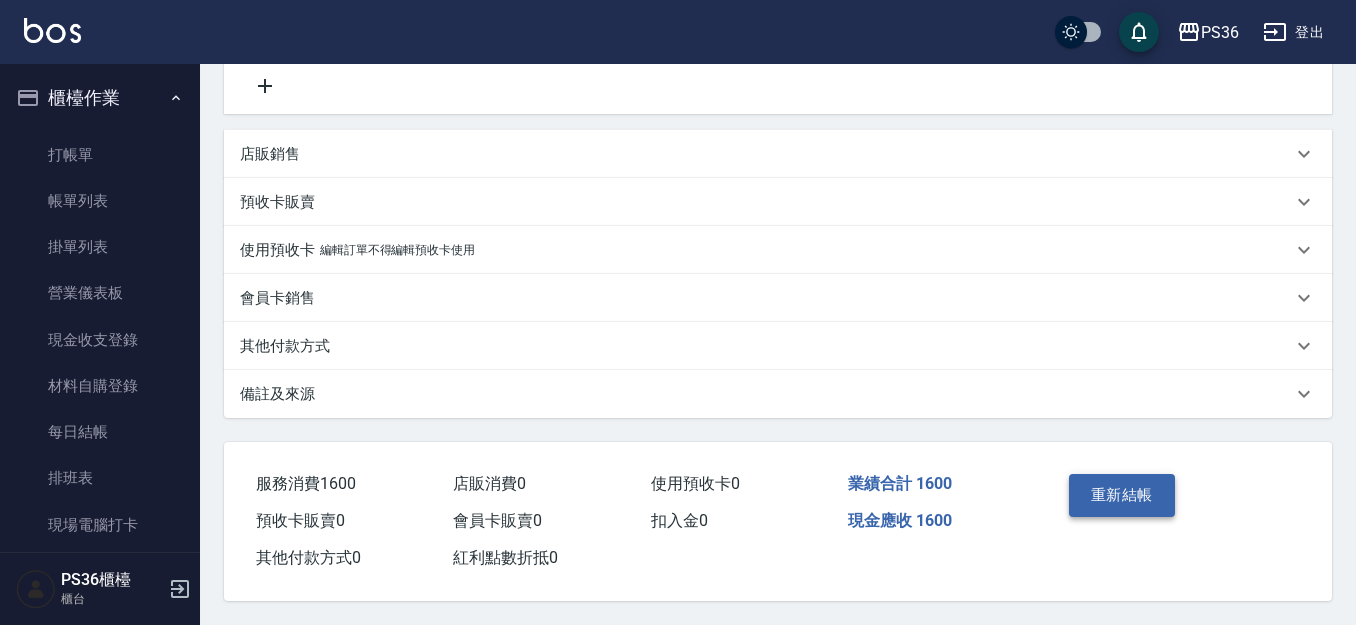 type on "1600" 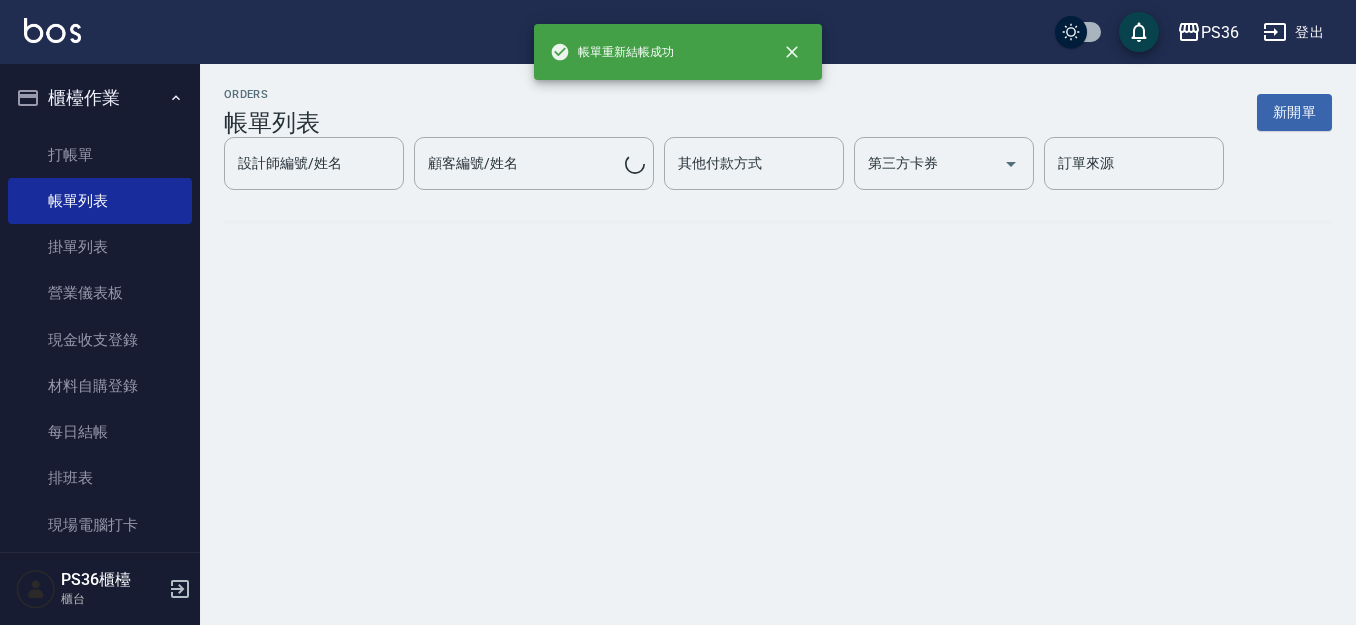 scroll, scrollTop: 0, scrollLeft: 0, axis: both 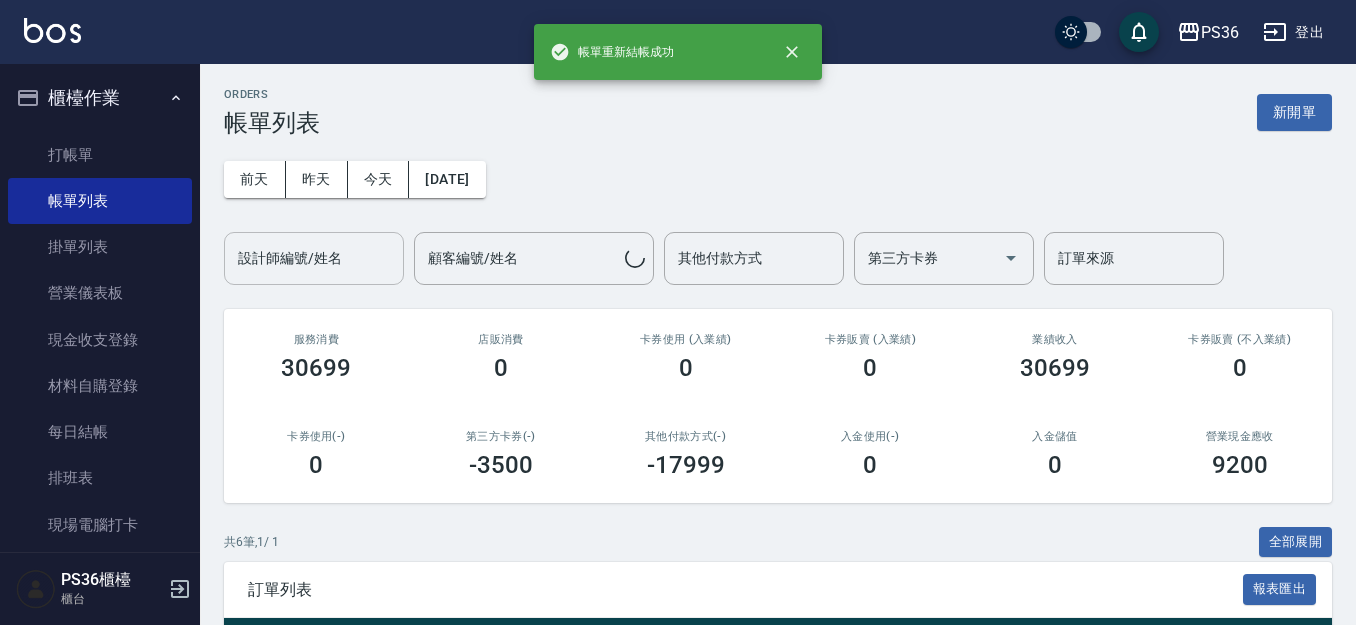 click on "設計師編號/姓名 設計師編號/姓名" at bounding box center [314, 258] 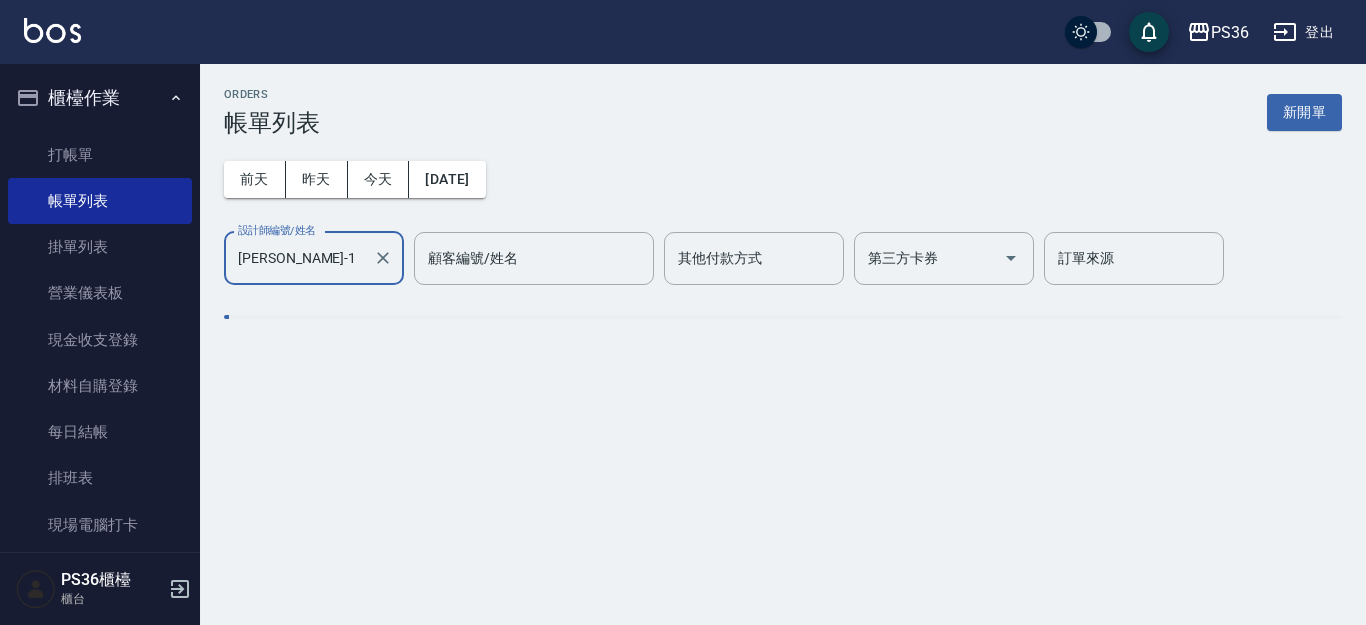 type on "[PERSON_NAME]-1" 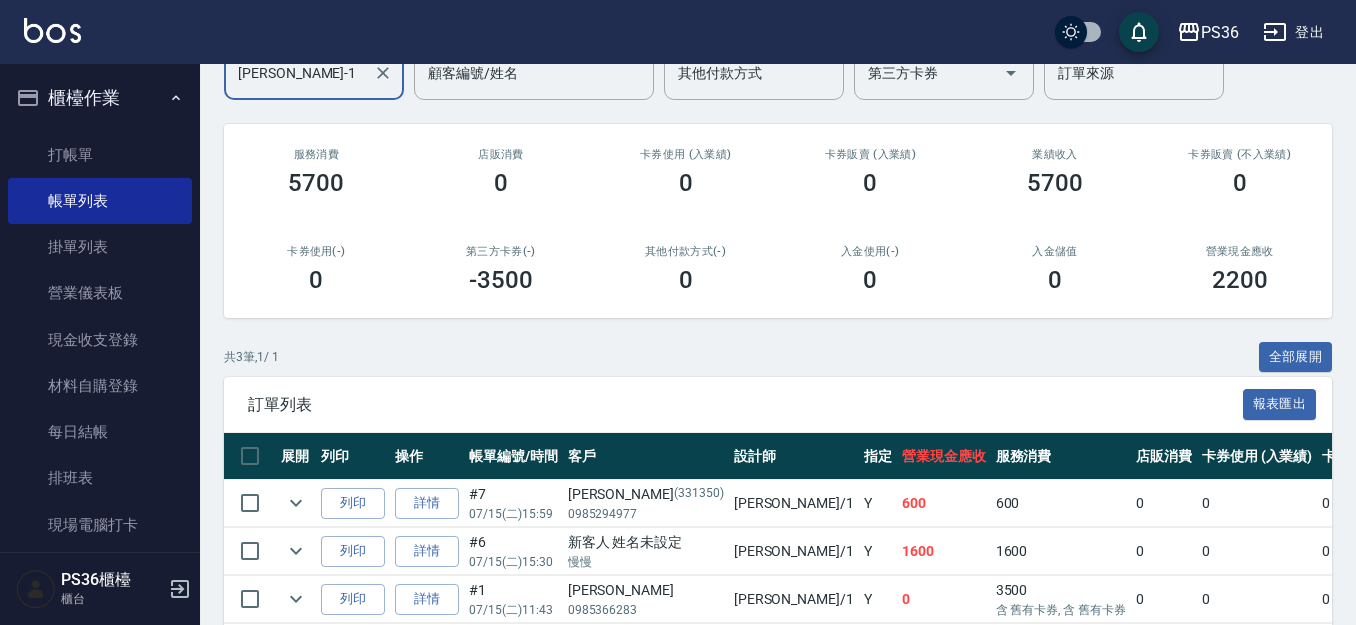scroll, scrollTop: 279, scrollLeft: 0, axis: vertical 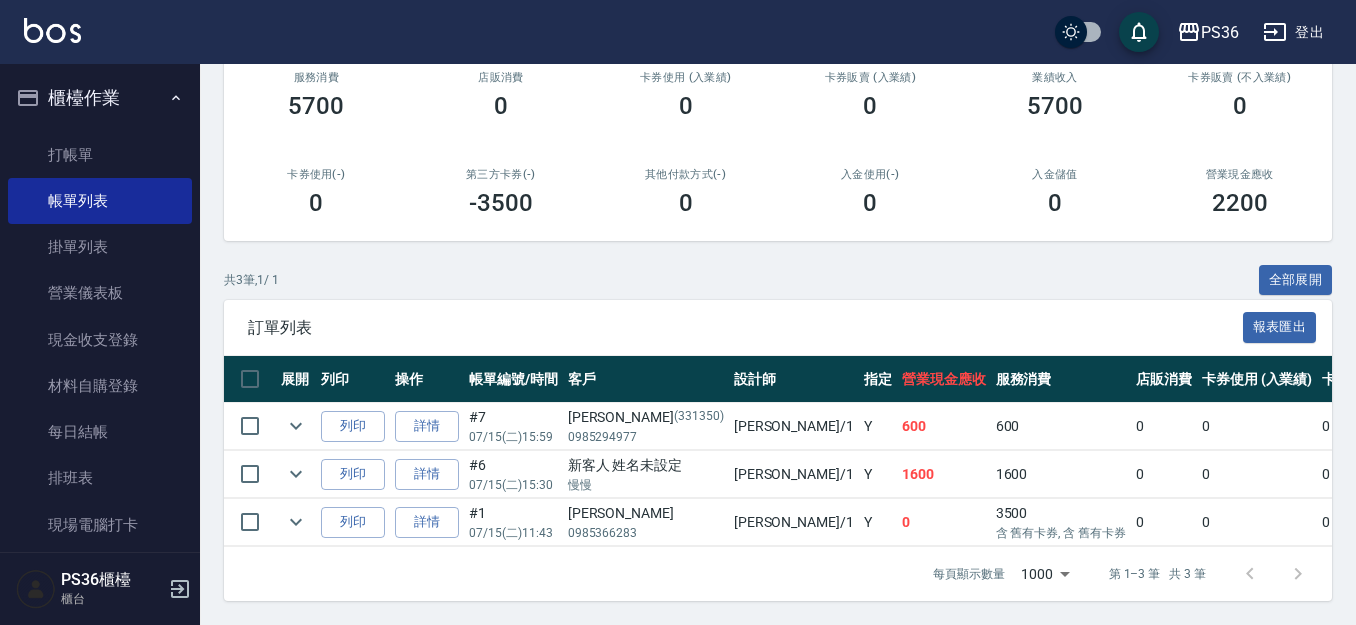 click at bounding box center (250, 426) 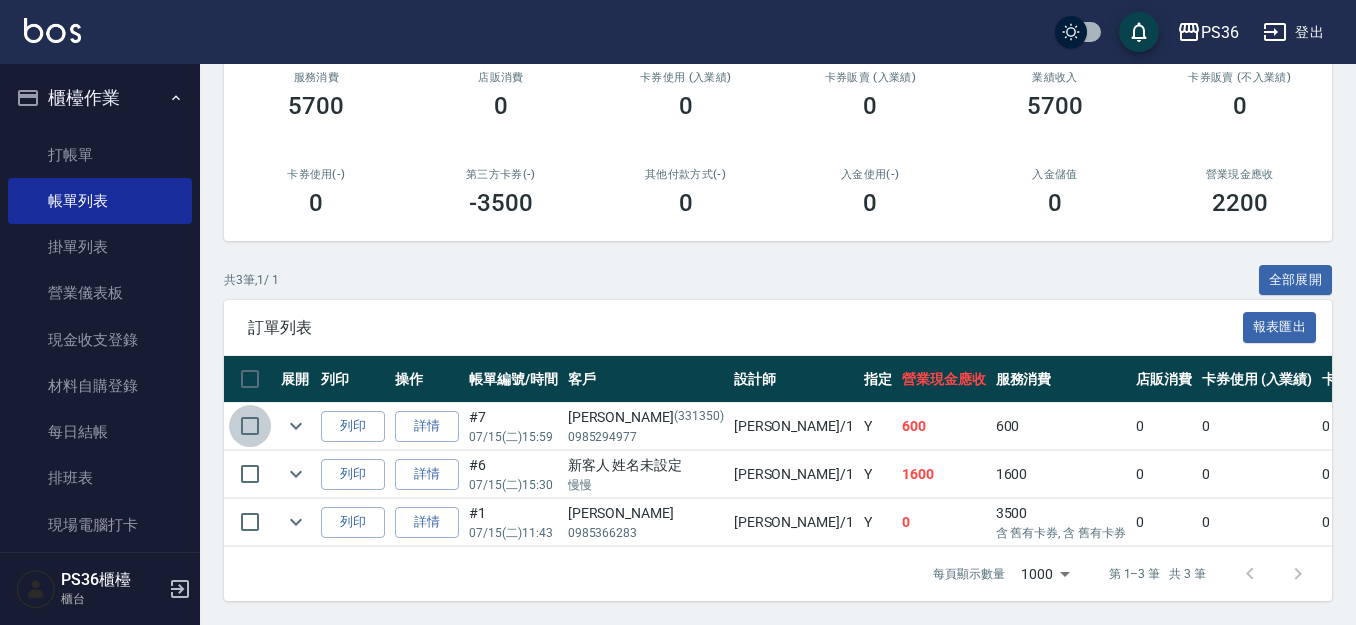 click at bounding box center [250, 426] 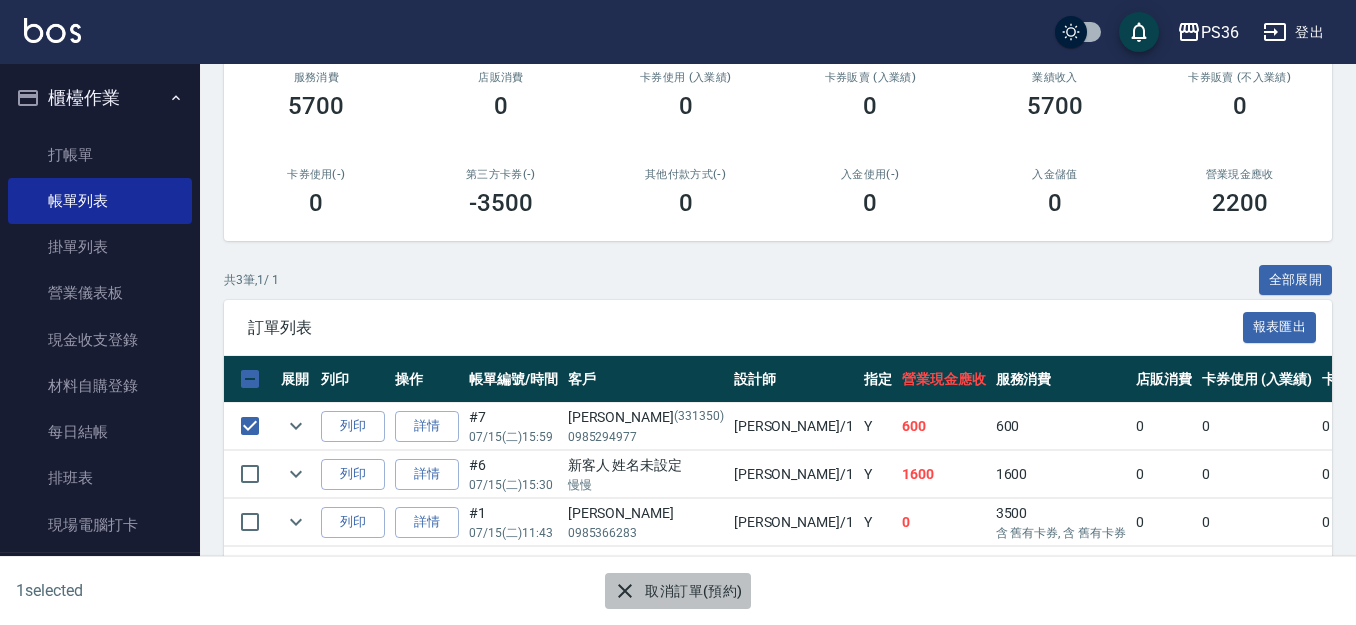 click on "取消訂單(預約)" at bounding box center [677, 591] 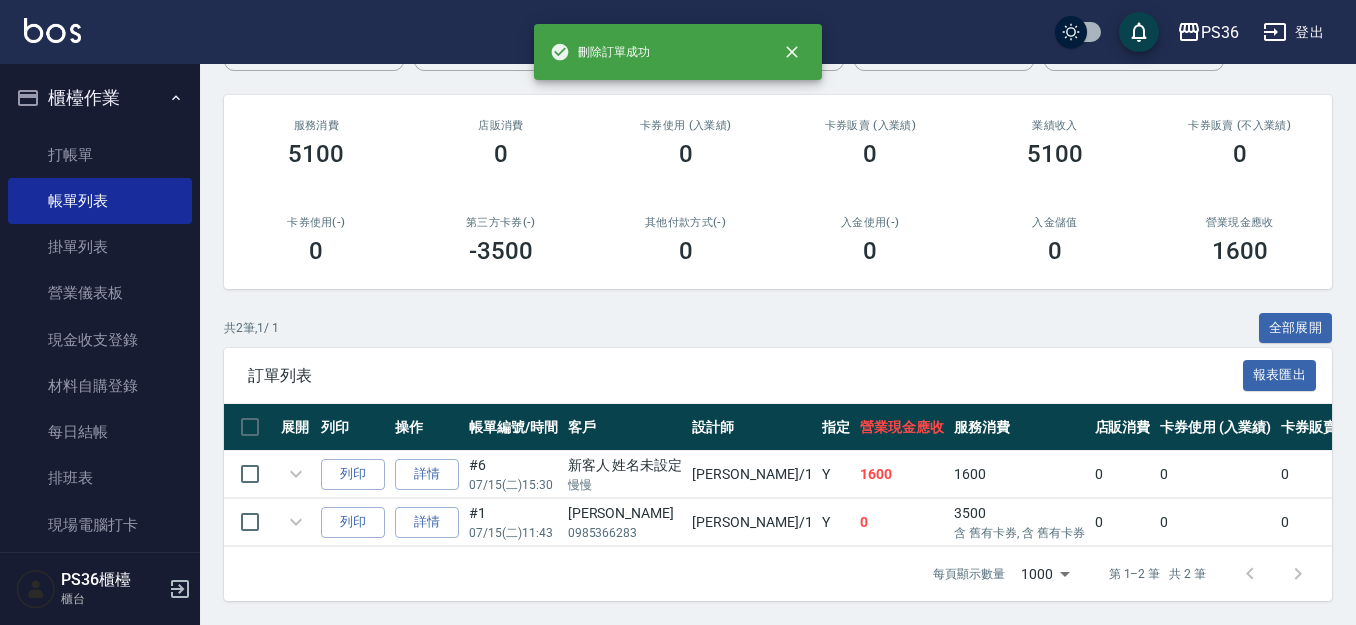scroll, scrollTop: 0, scrollLeft: 0, axis: both 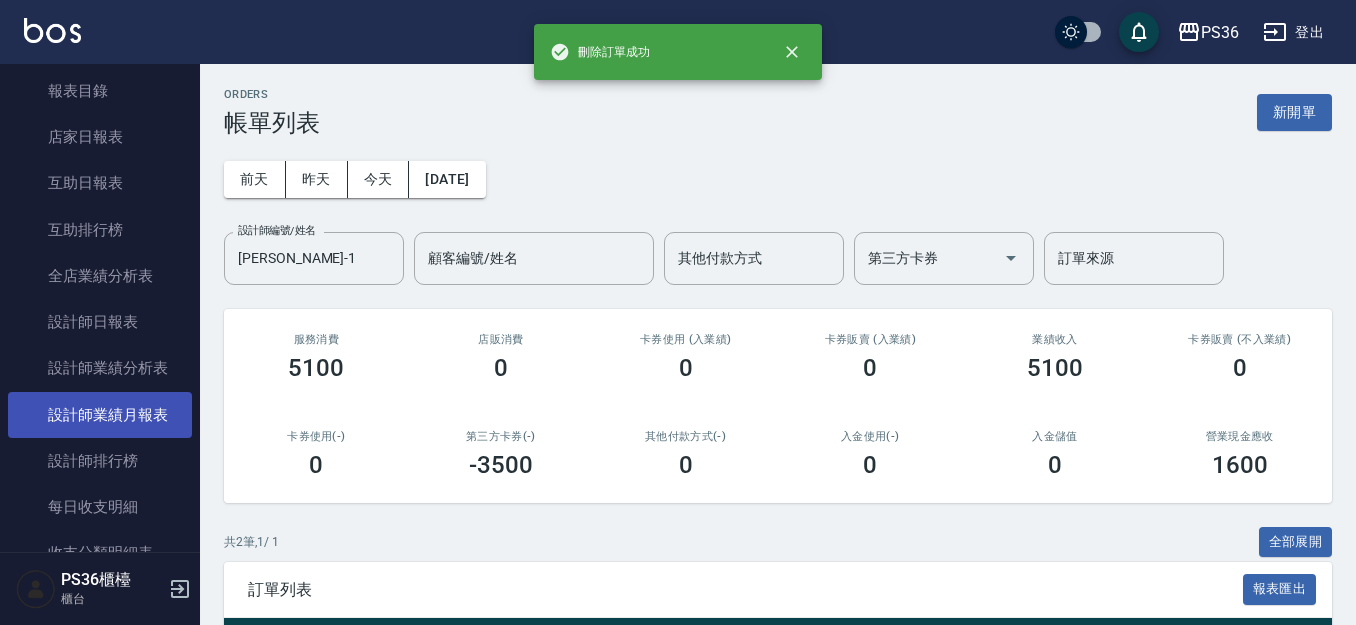 click on "設計師業績月報表" at bounding box center [100, 415] 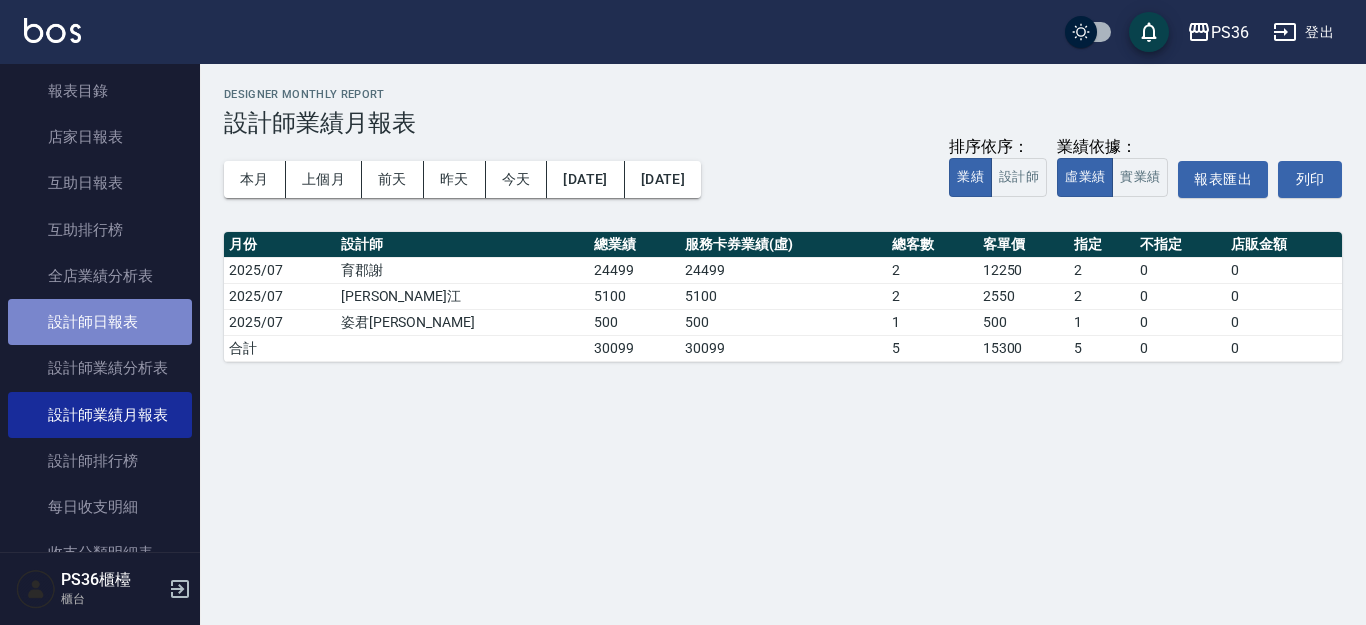 click on "設計師日報表" at bounding box center (100, 322) 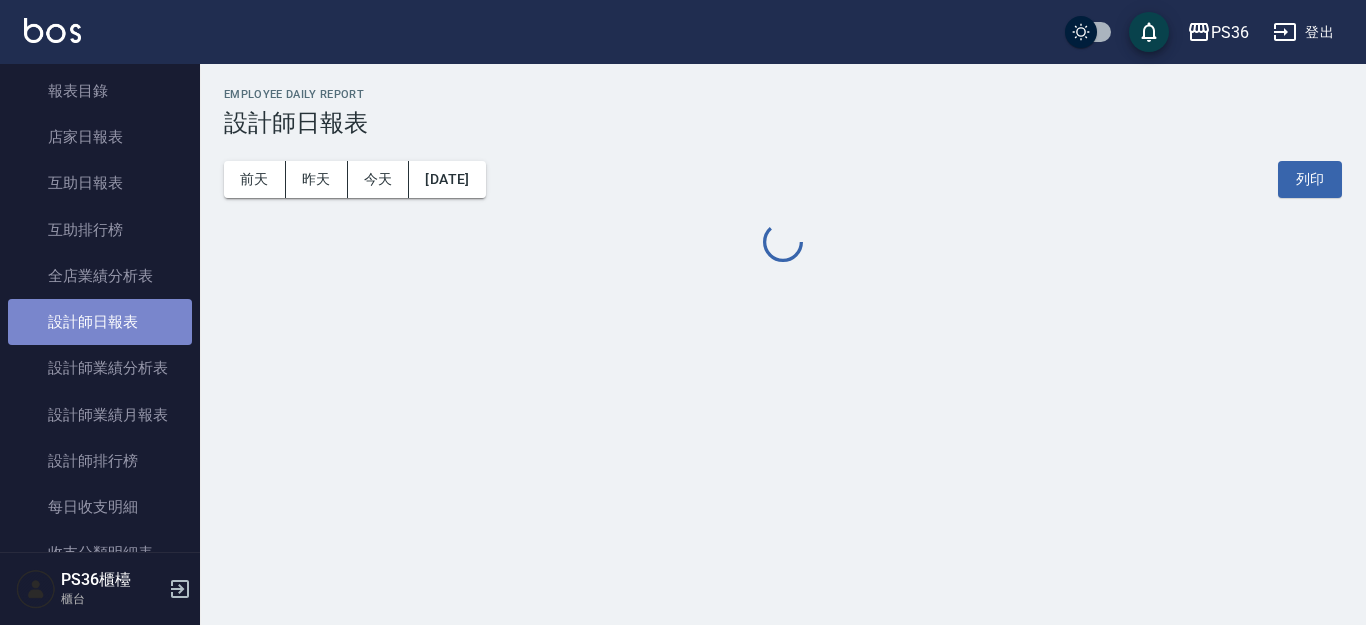 click on "設計師日報表" at bounding box center [100, 322] 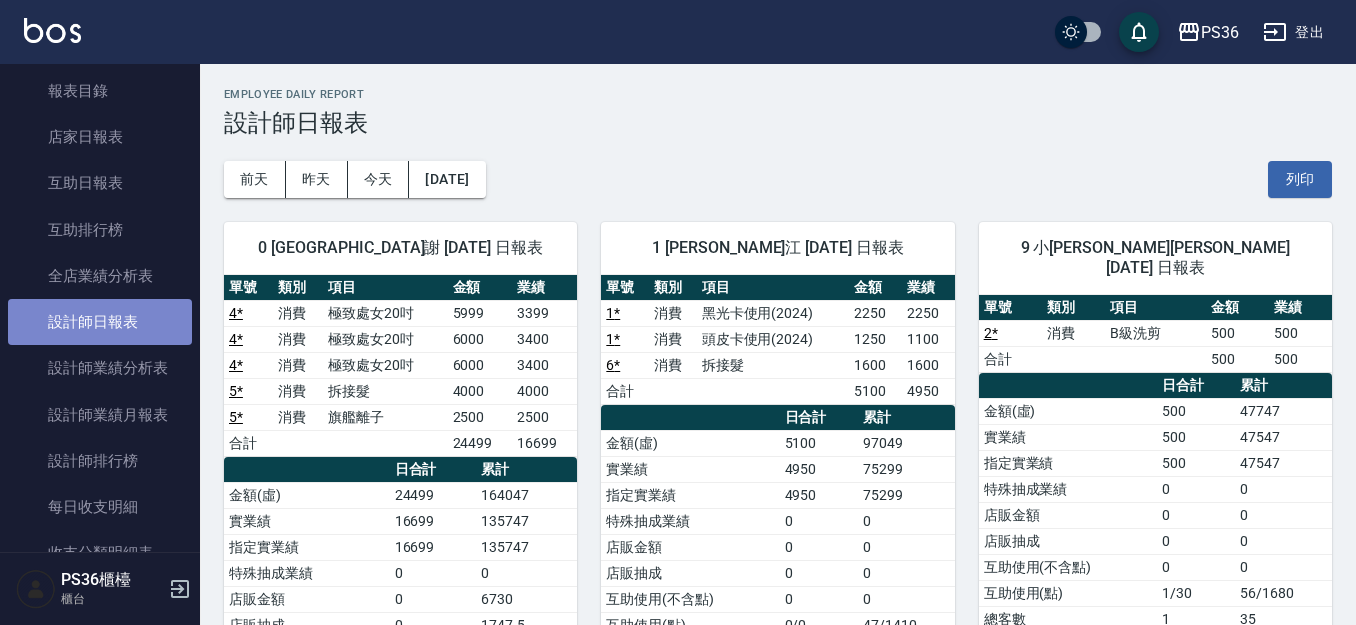click on "設計師日報表" at bounding box center (100, 322) 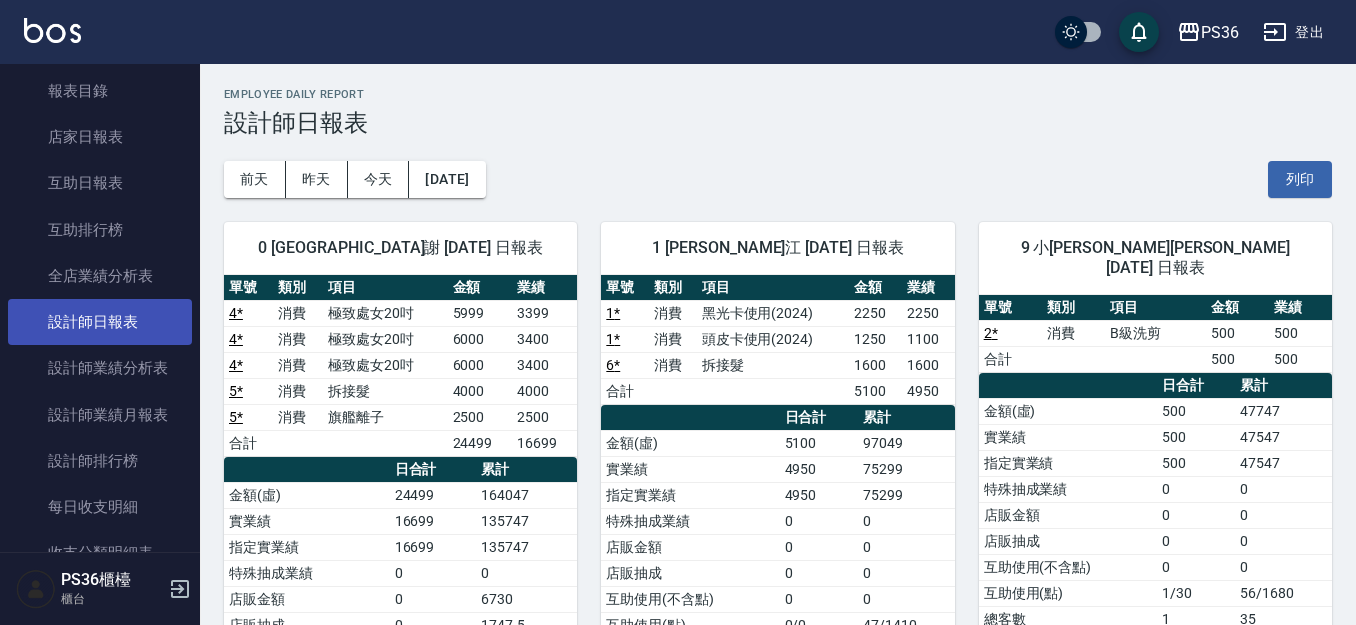 click on "設計師日報表" at bounding box center [100, 322] 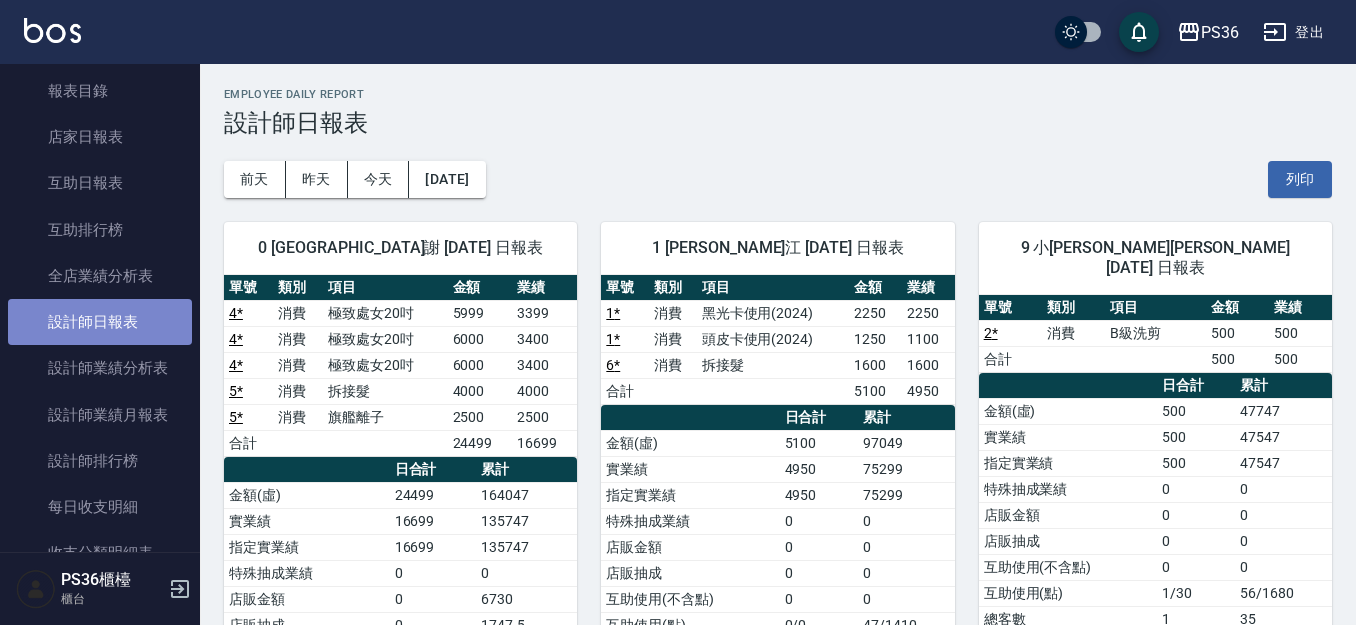click on "設計師日報表" at bounding box center [100, 322] 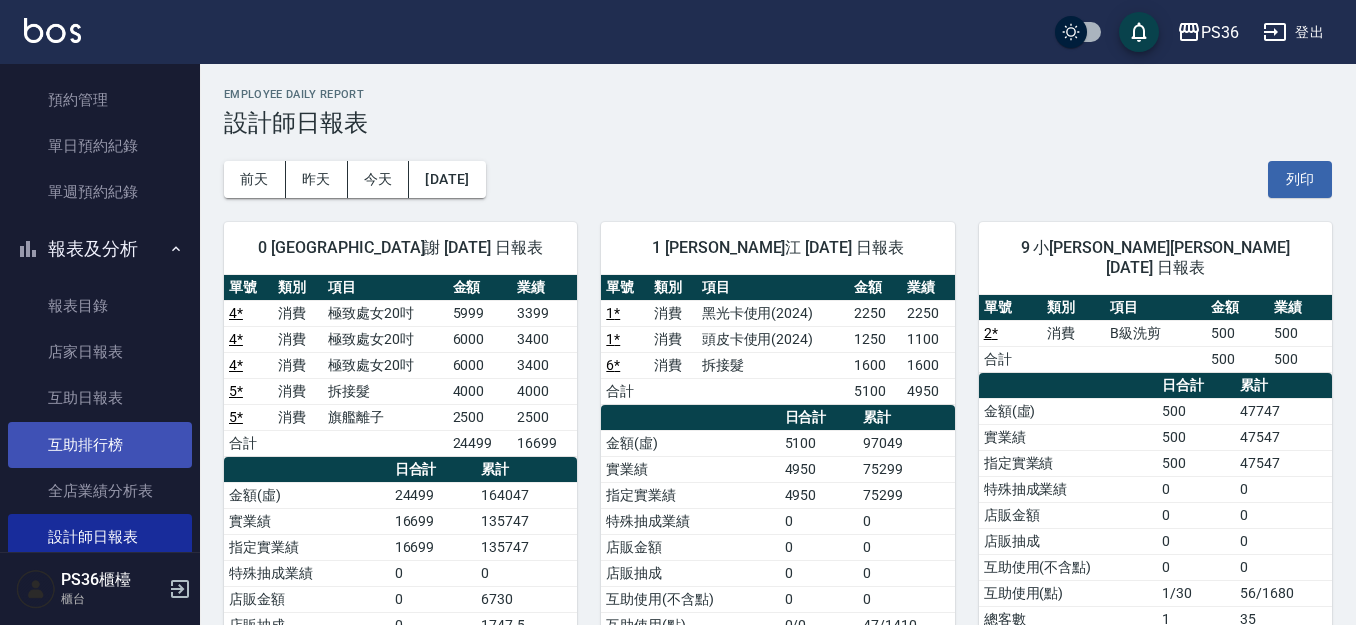 scroll, scrollTop: 700, scrollLeft: 0, axis: vertical 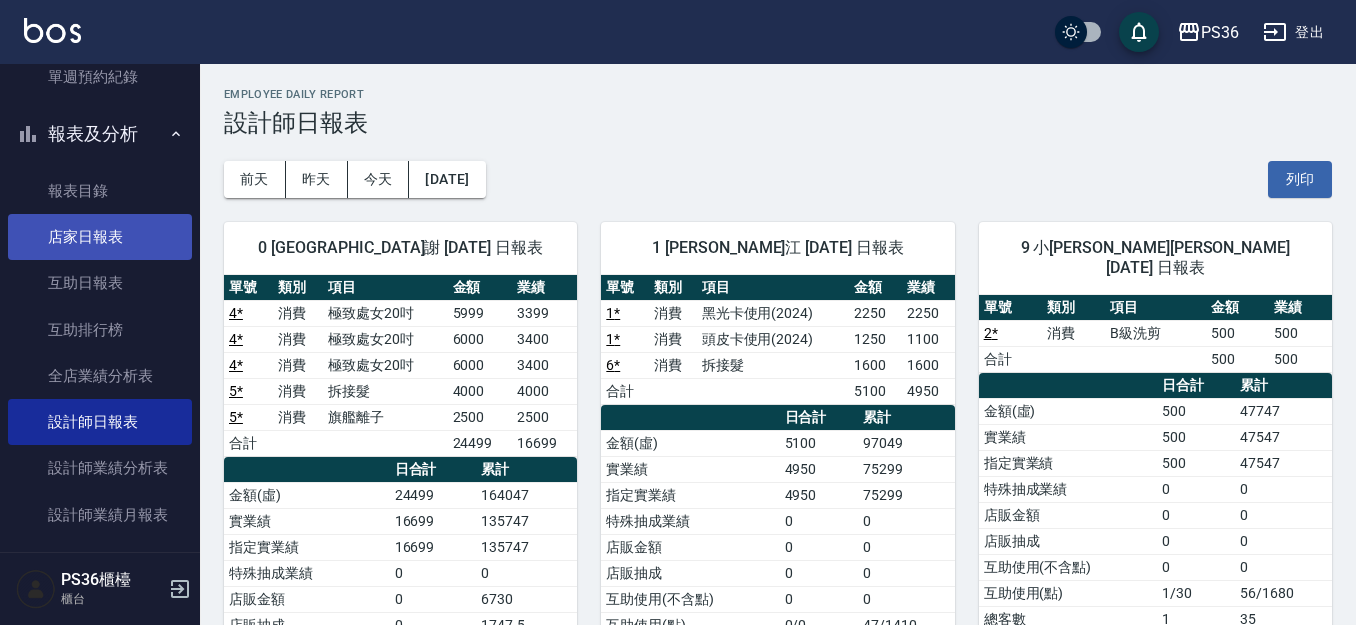 click on "店家日報表" at bounding box center (100, 237) 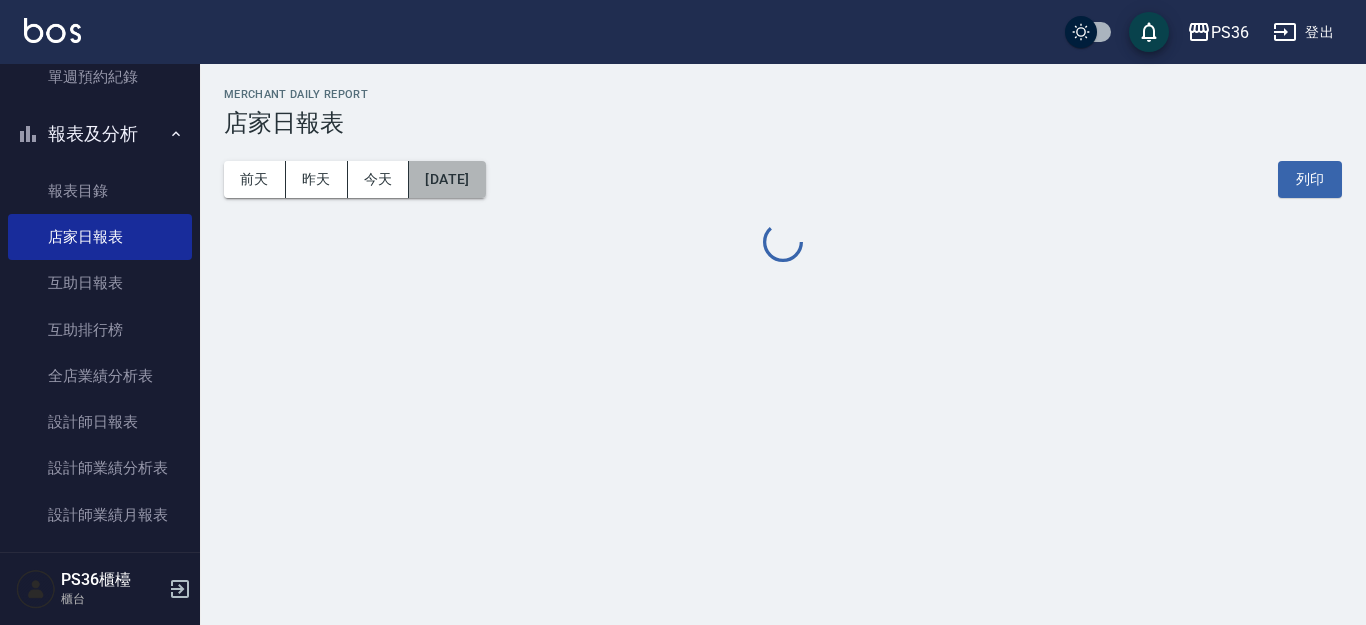 click on "[DATE]" at bounding box center [447, 179] 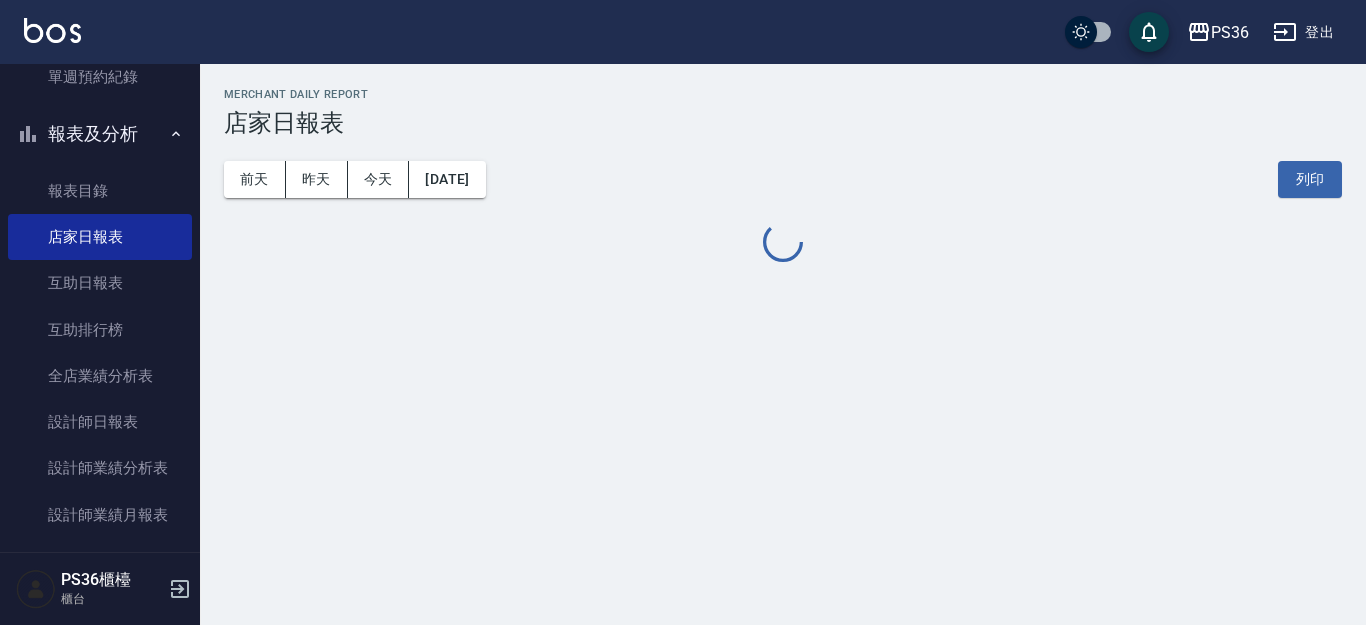 click on "[DATE] [DATE] [DATE] [DATE] 列印" at bounding box center (783, 179) 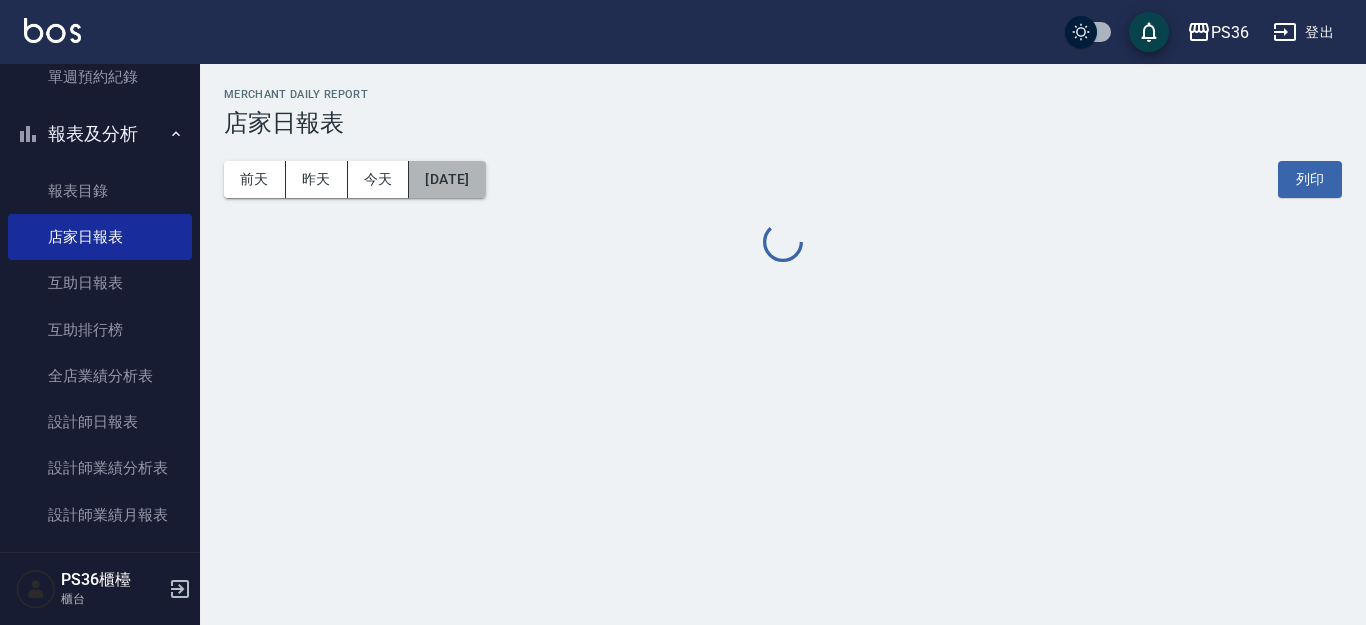 click on "[DATE]" at bounding box center (447, 179) 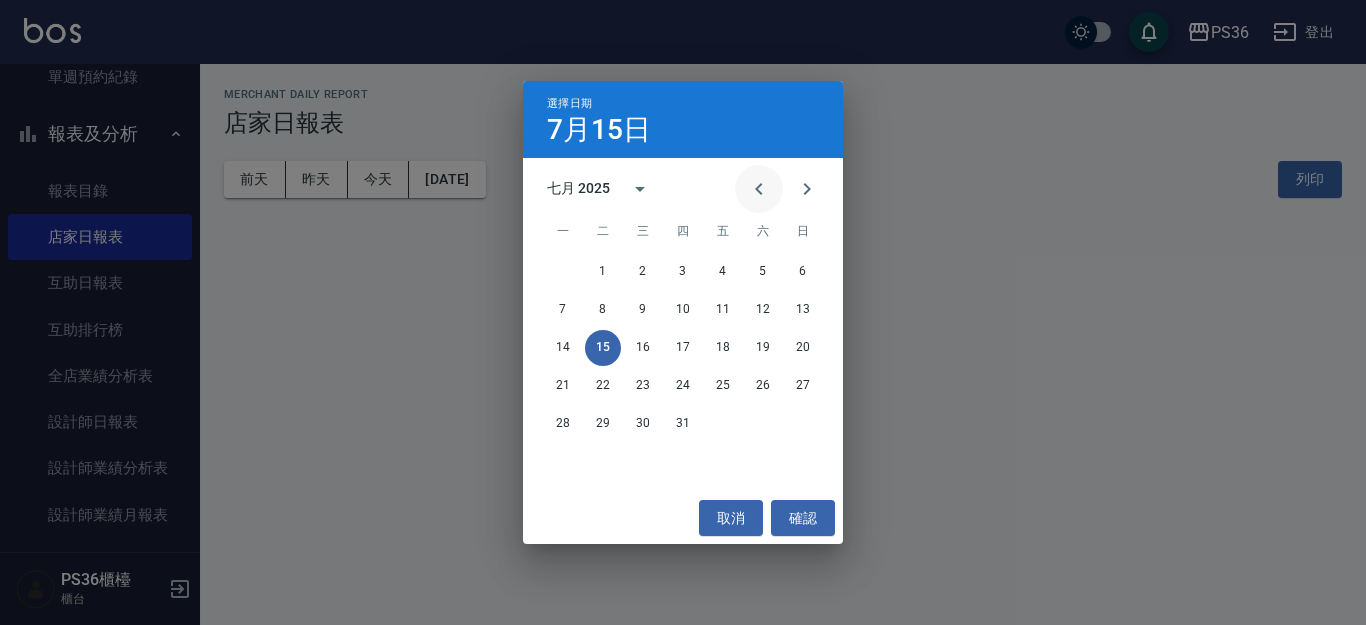 click 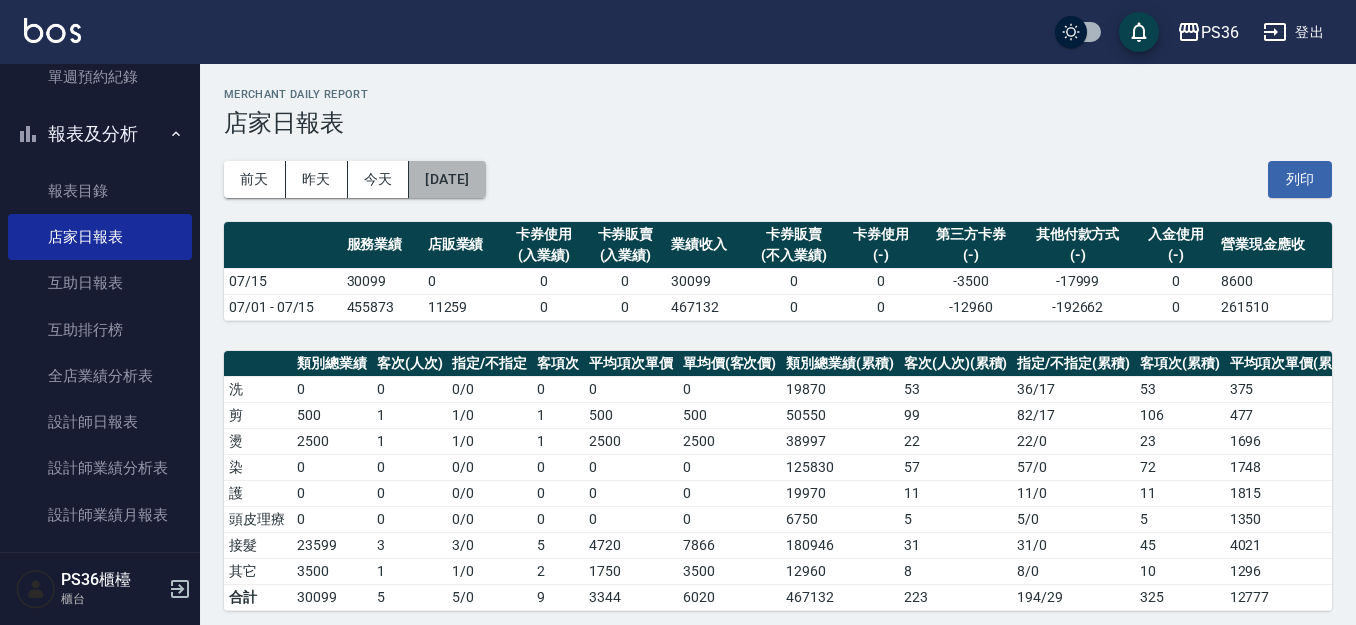 click on "[DATE]" at bounding box center (447, 179) 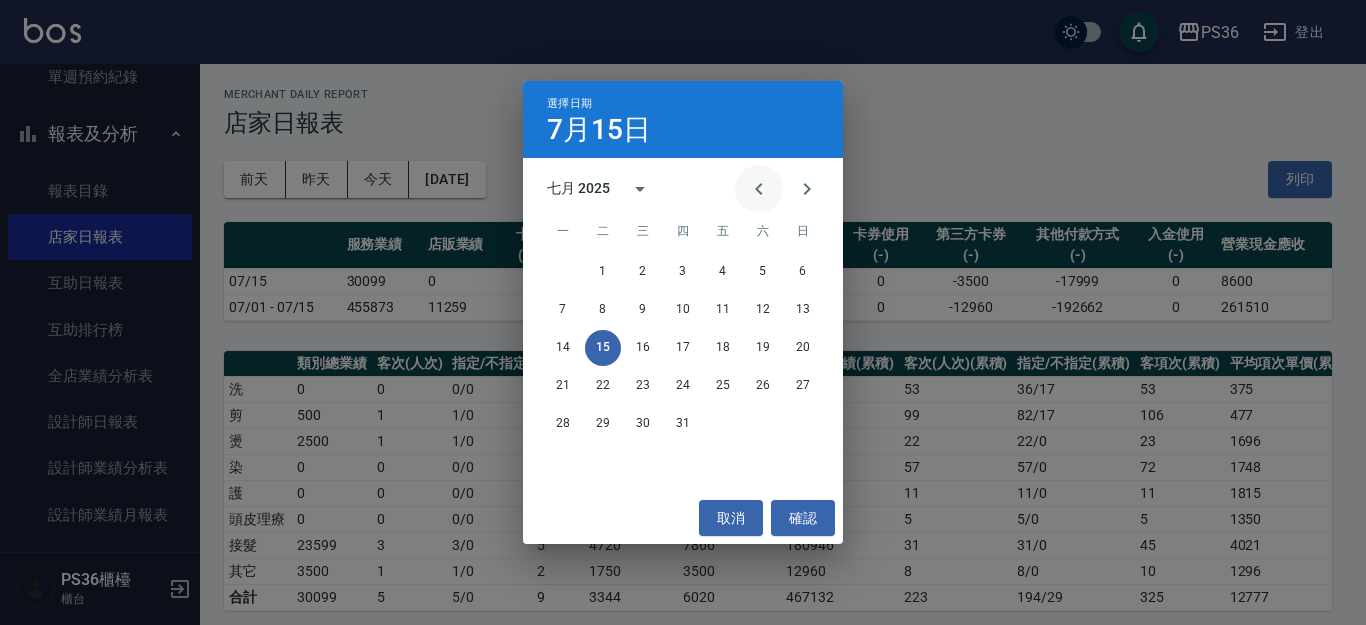 click 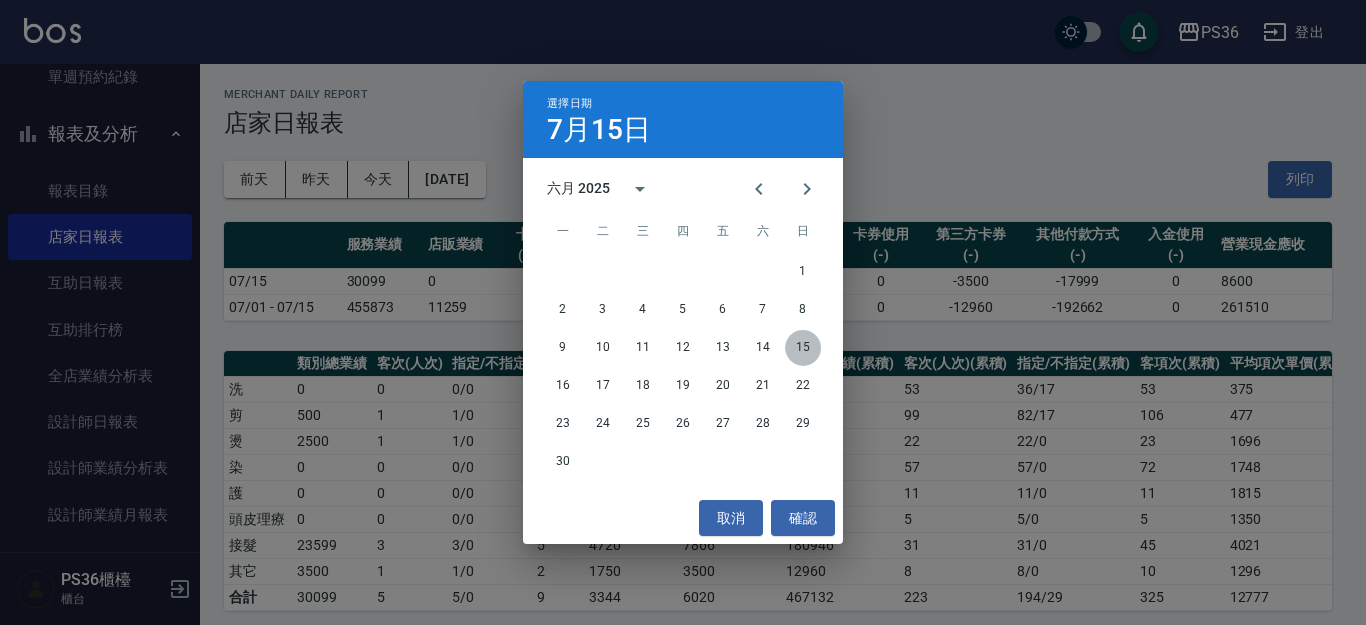 click on "15" at bounding box center [803, 348] 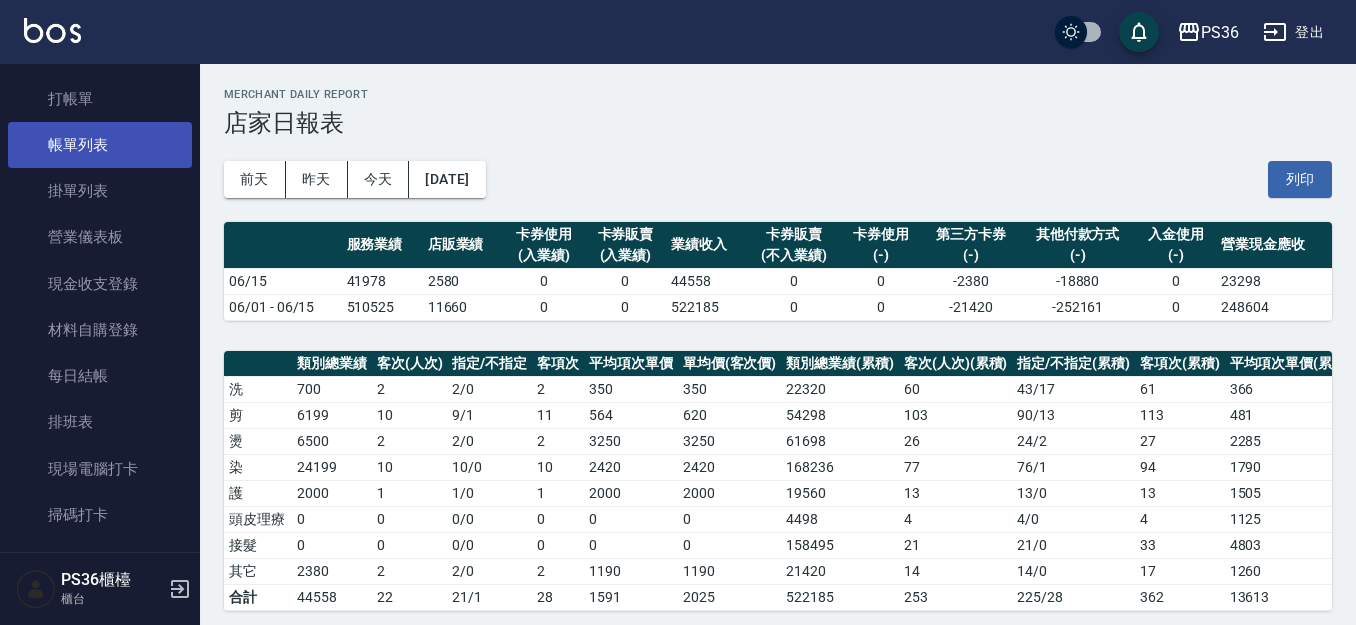 scroll, scrollTop: 0, scrollLeft: 0, axis: both 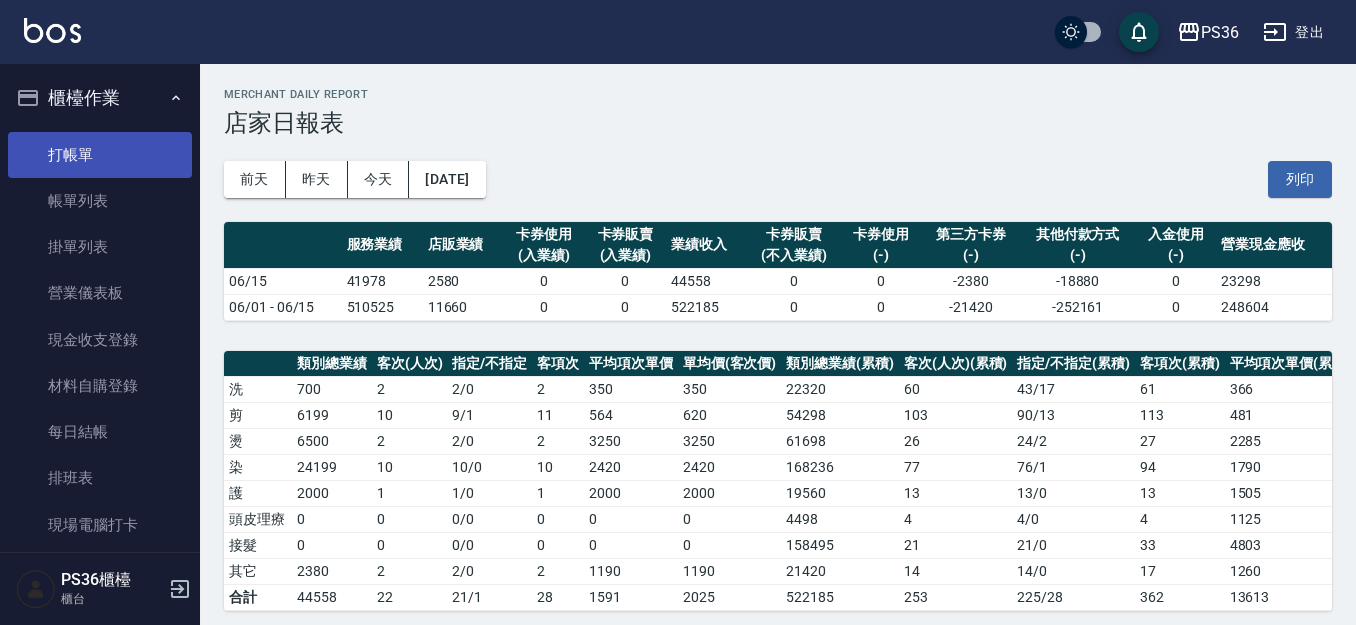 click on "打帳單 帳單列表 掛單列表 營業儀表板 現金收支登錄 材料自購登錄 每日結帳 排班表 現場電腦打卡 掃碼打卡" at bounding box center [100, 363] 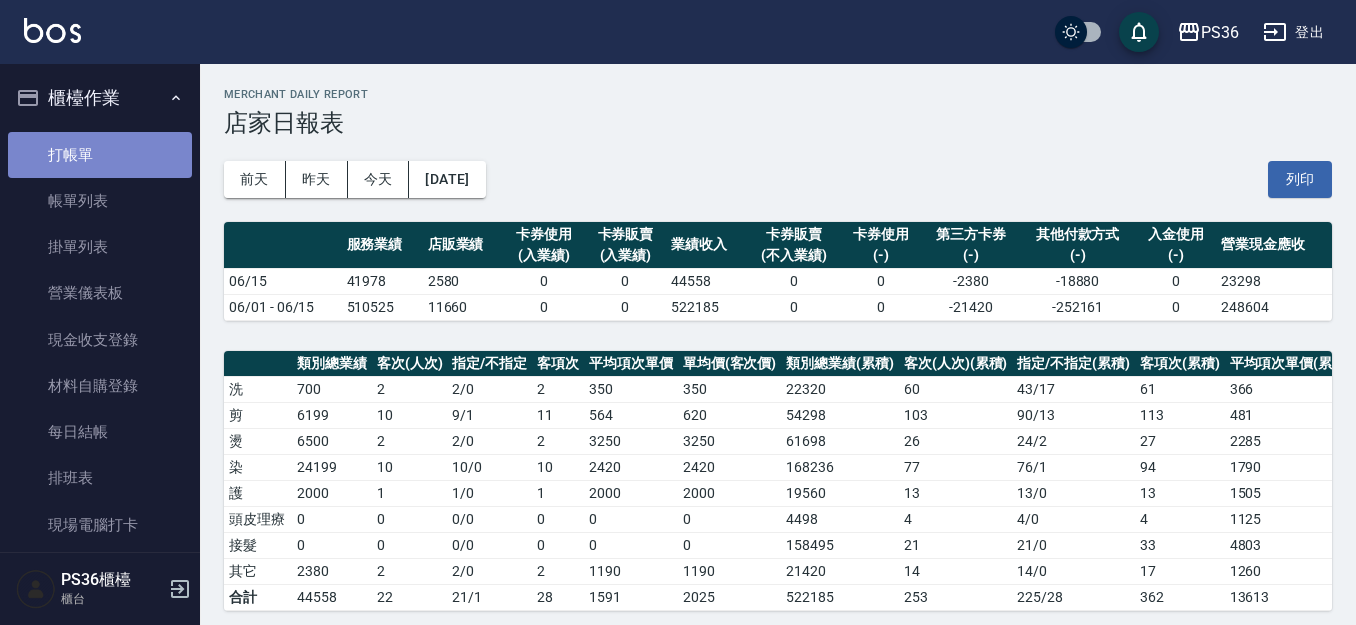 click on "打帳單" at bounding box center [100, 155] 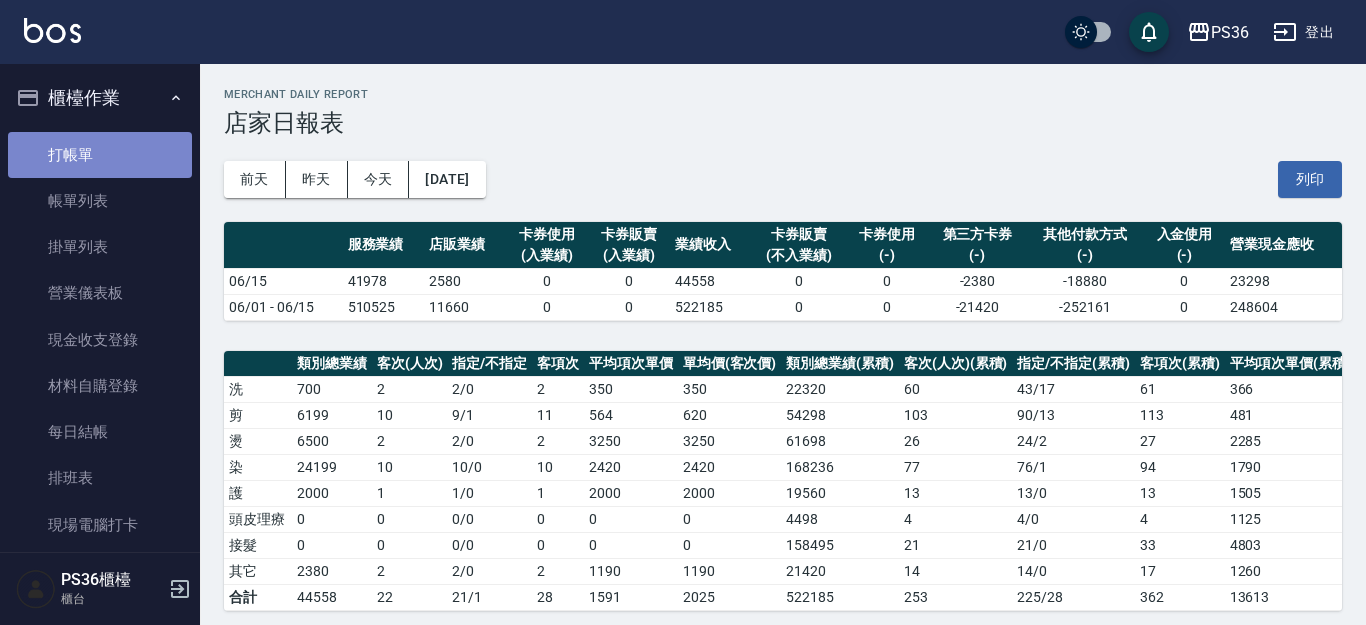 click on "打帳單" at bounding box center [100, 155] 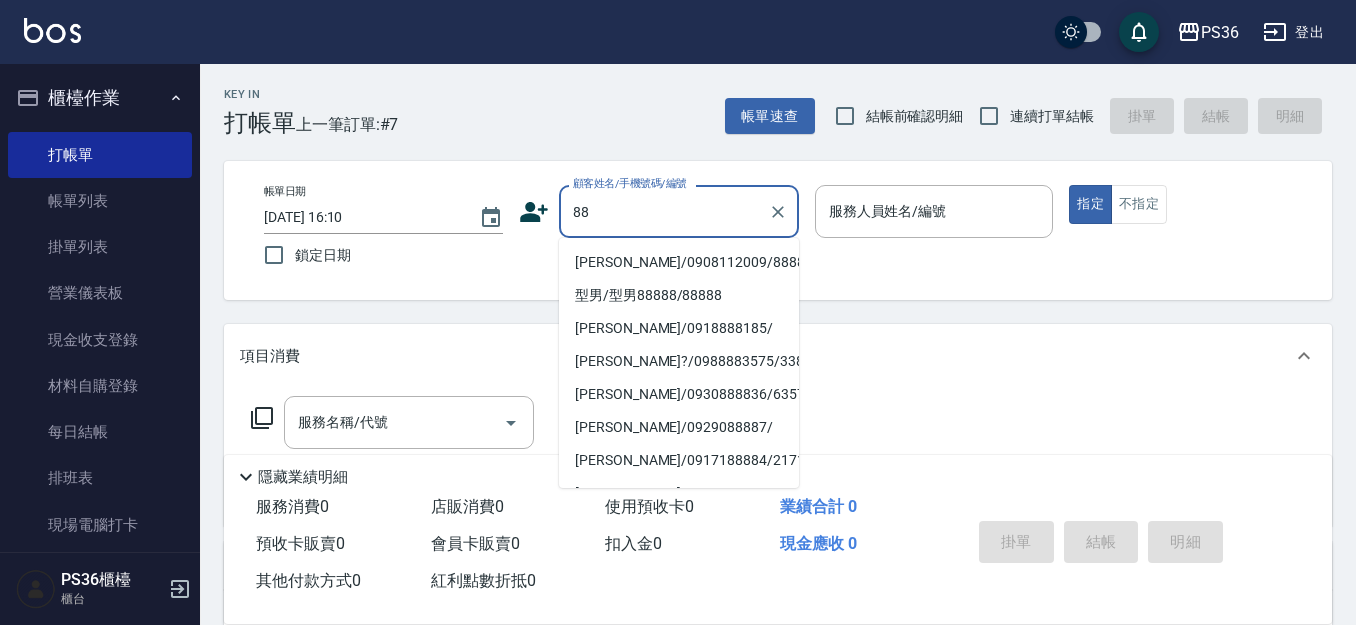 type on "8" 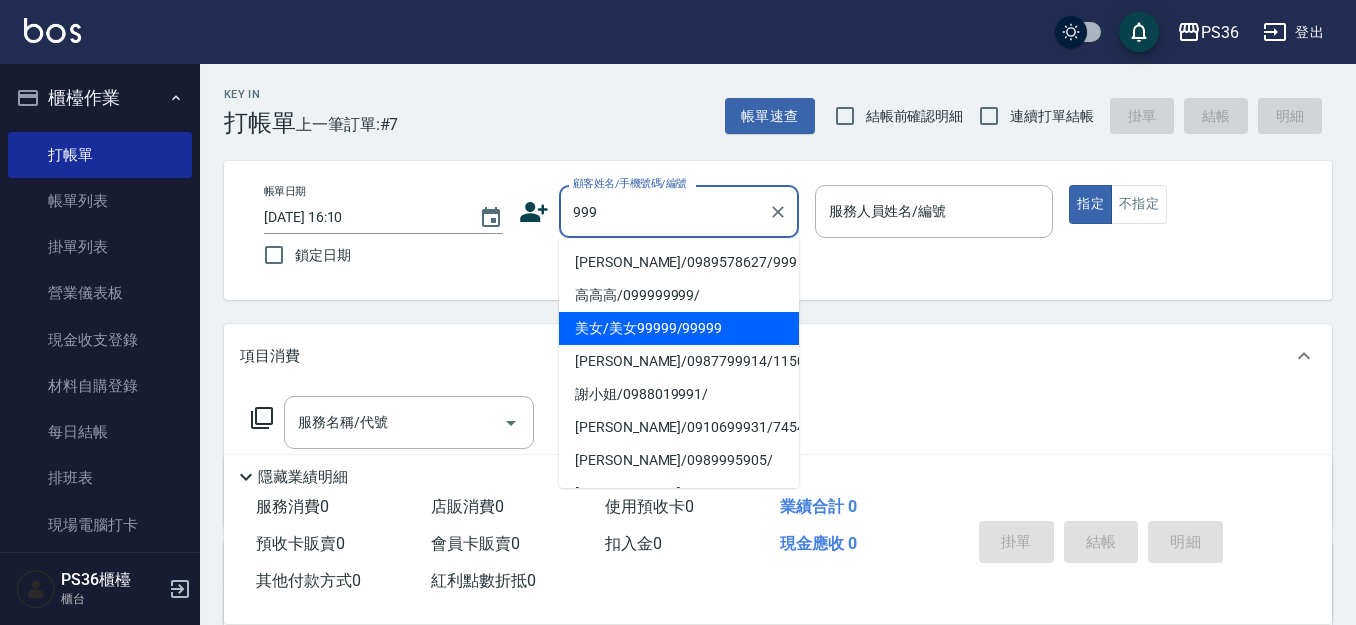 click on "美女/美女99999/99999" at bounding box center [679, 328] 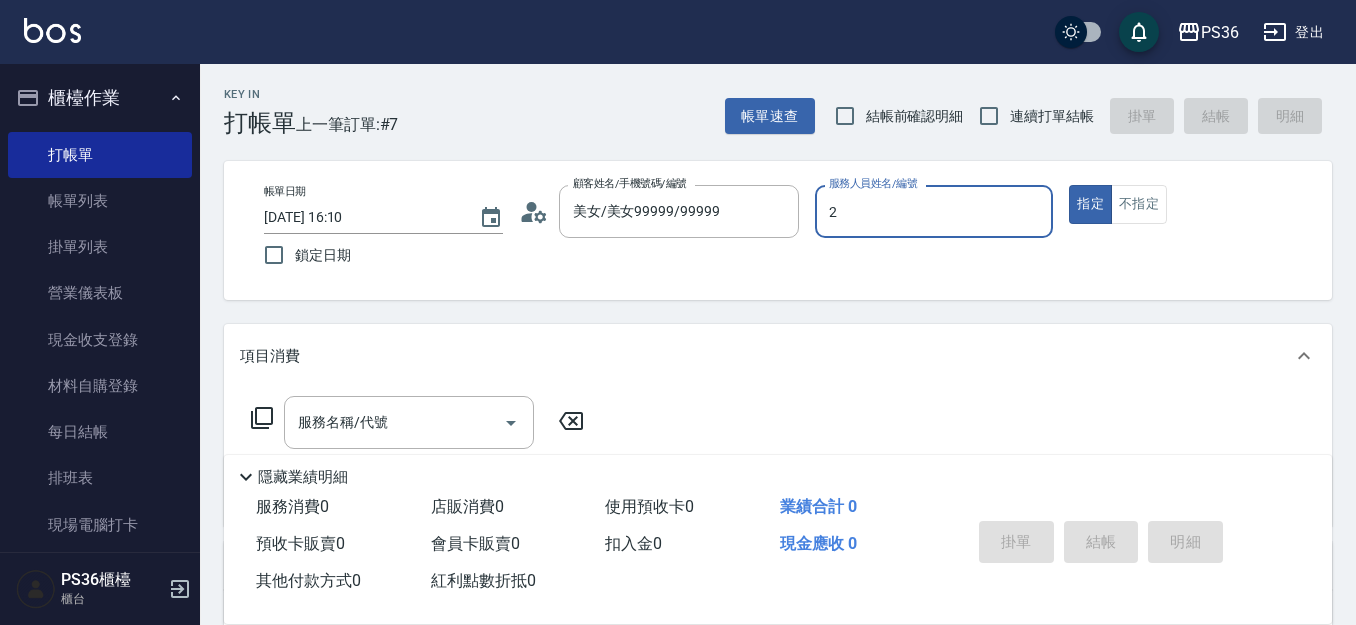type on "2" 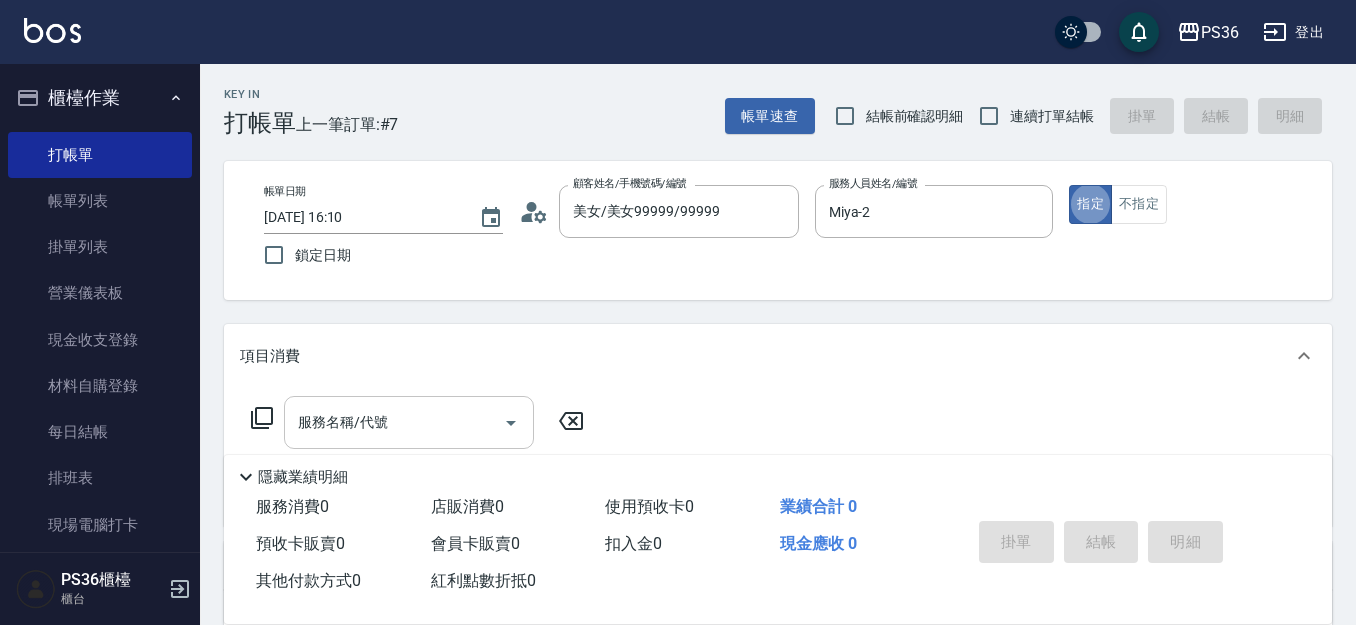 click on "服務名稱/代號" at bounding box center [409, 422] 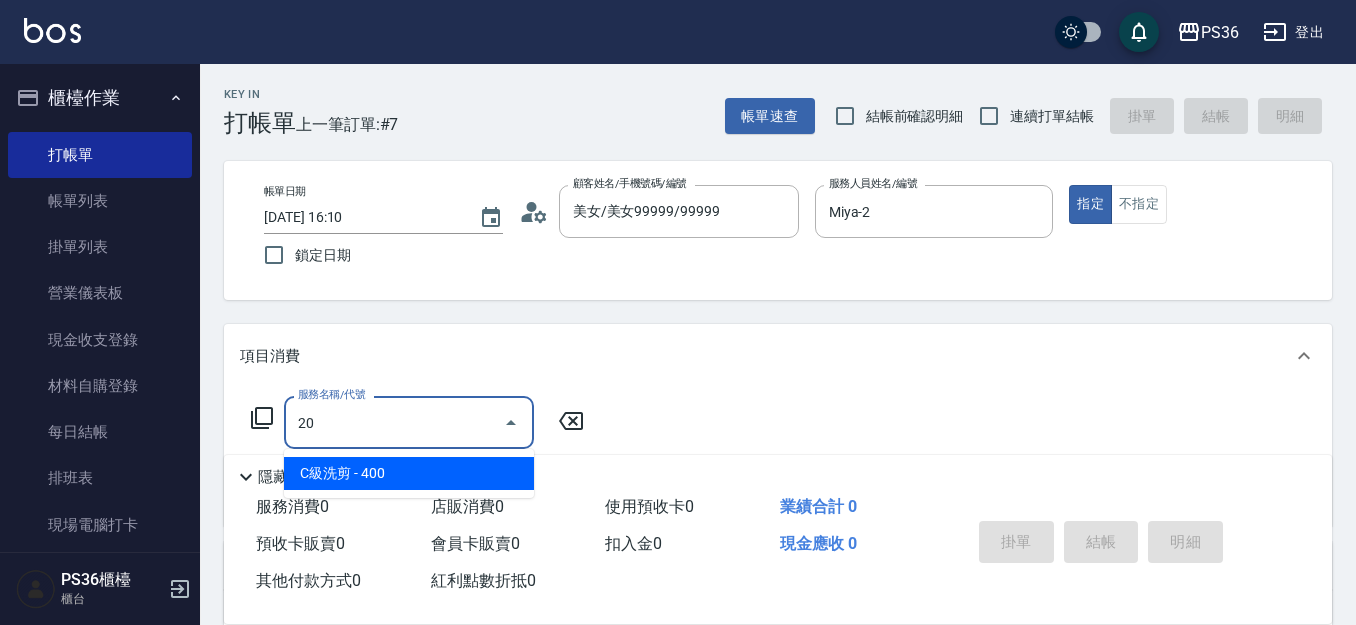 type on "2" 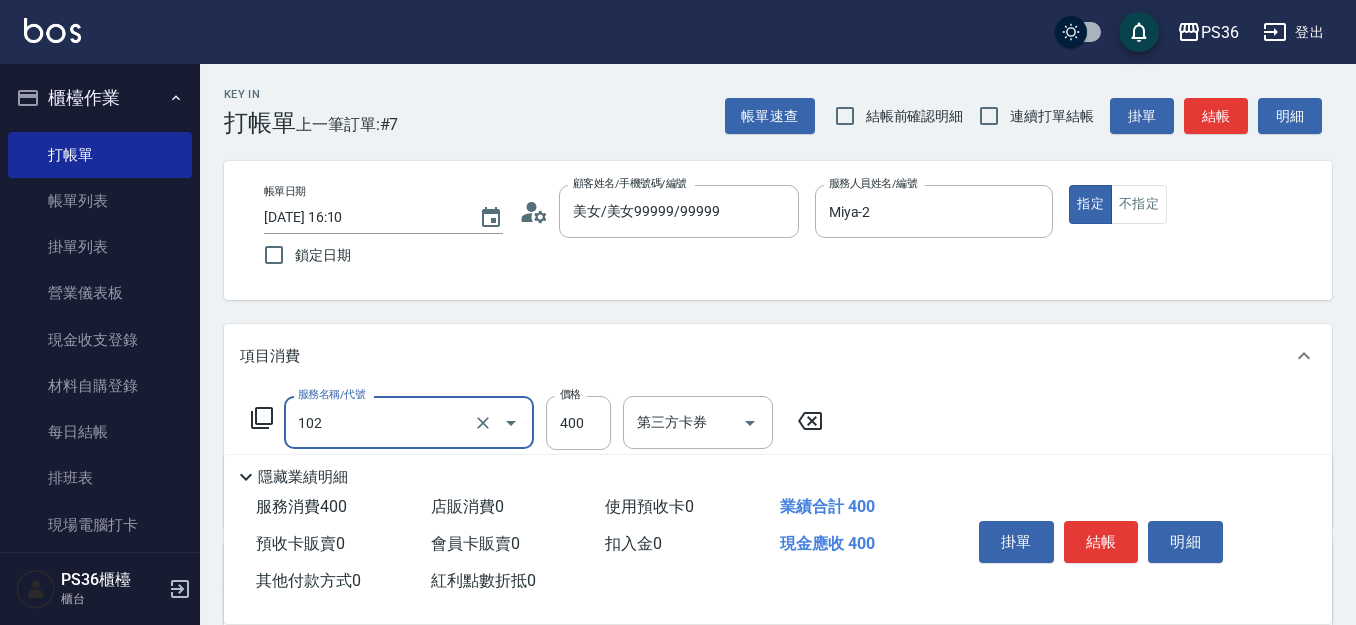 type on "精油洗髮(102)" 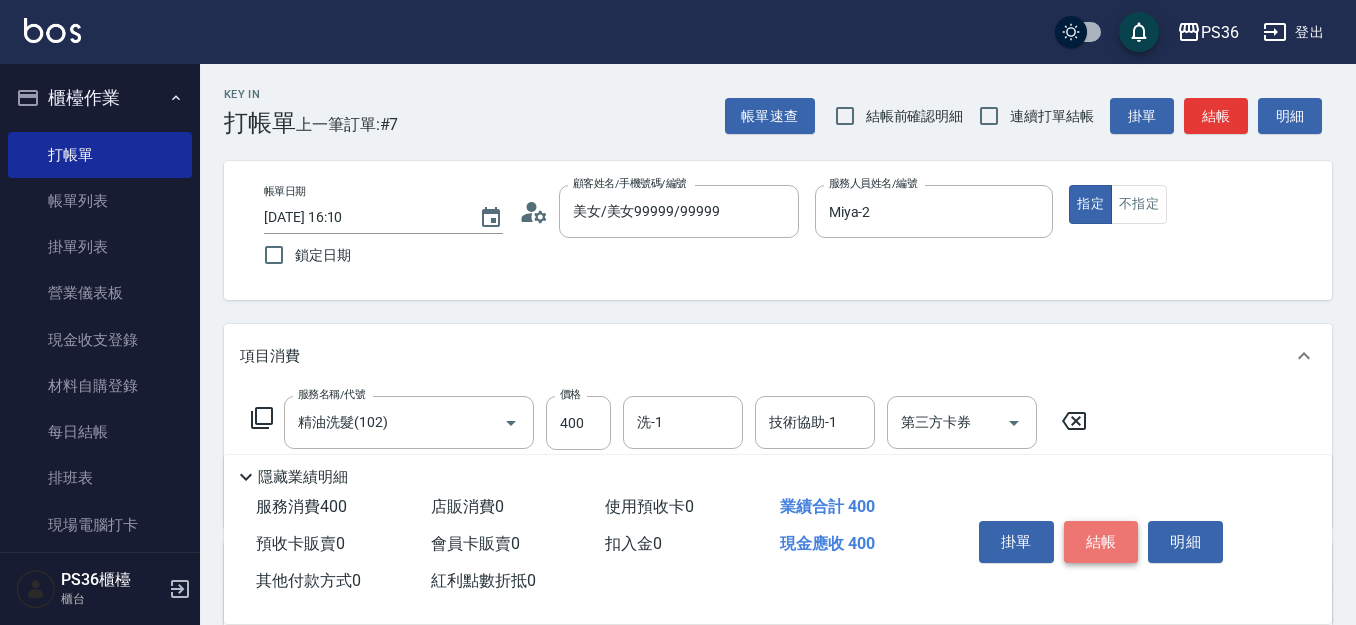 click on "結帳" at bounding box center (1101, 542) 